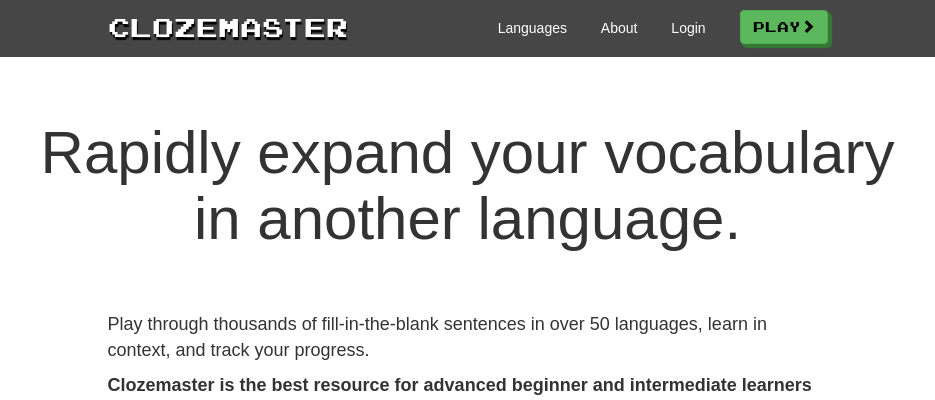 scroll, scrollTop: 0, scrollLeft: 0, axis: both 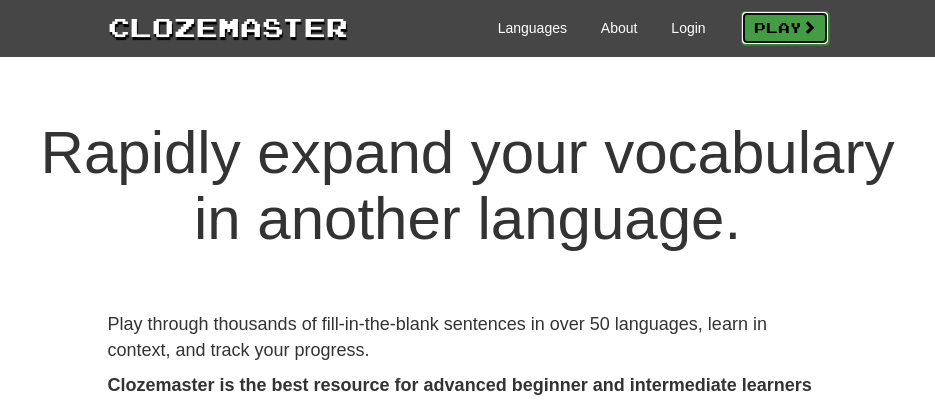 click on "Play" at bounding box center (785, 28) 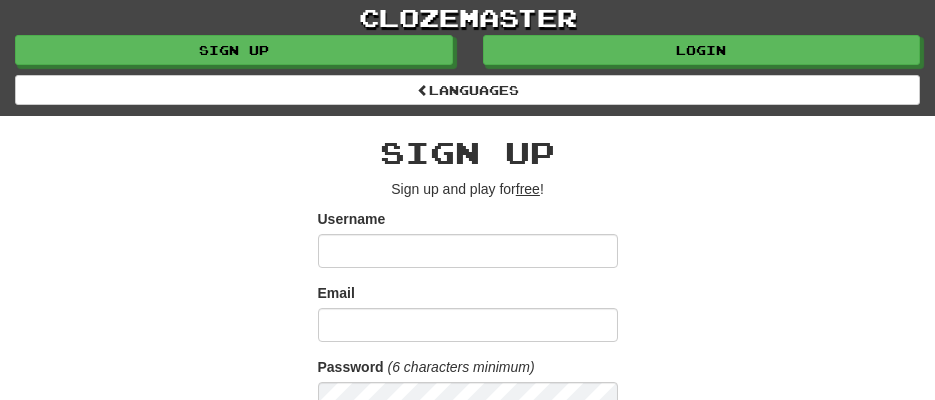 scroll, scrollTop: 0, scrollLeft: 0, axis: both 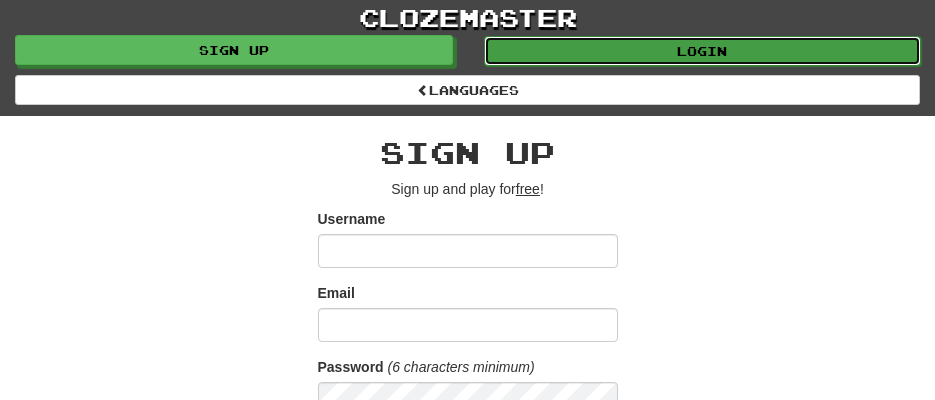 click on "Login" at bounding box center (703, 51) 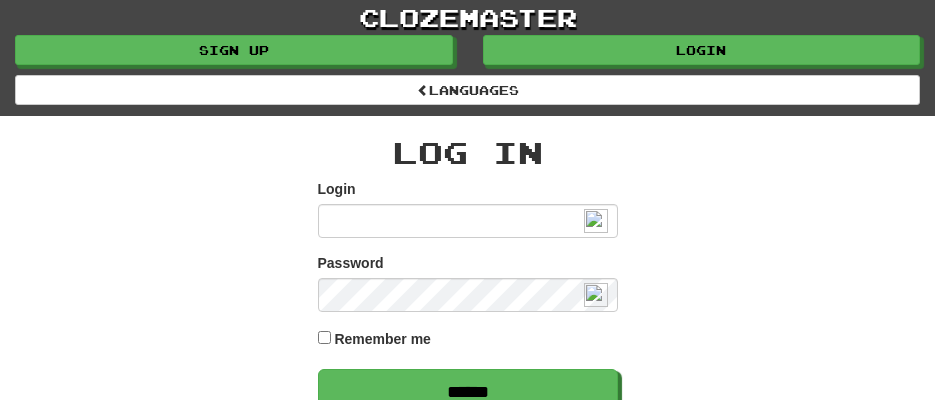 scroll, scrollTop: 0, scrollLeft: 0, axis: both 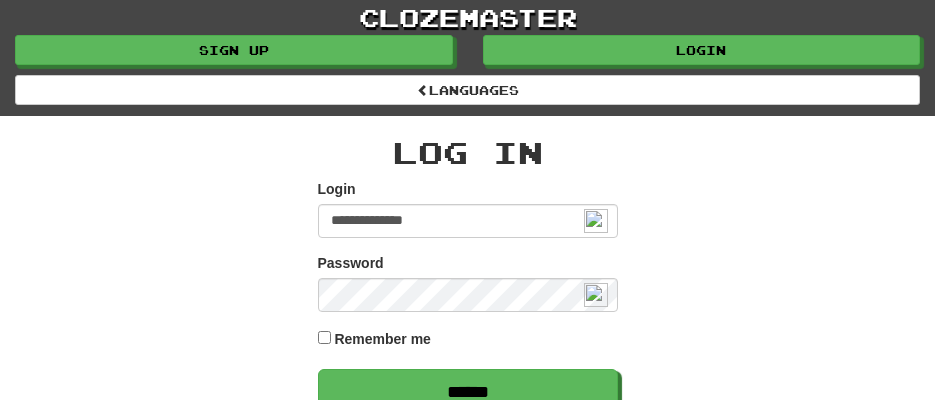 type on "**********" 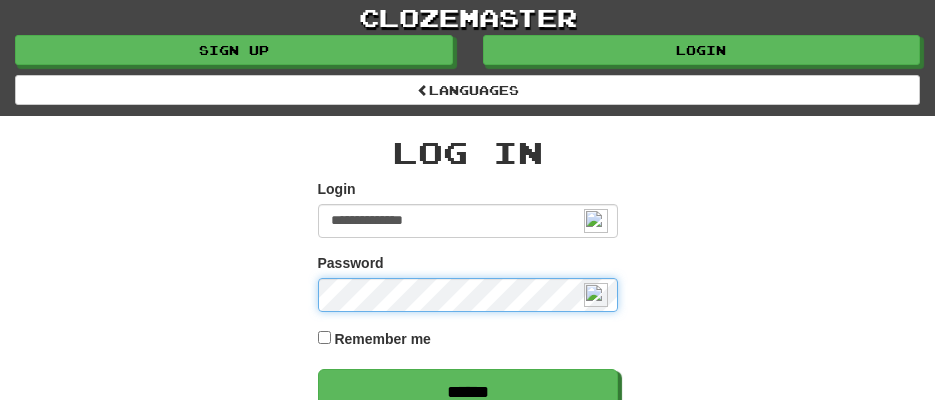 click on "******" at bounding box center [468, 392] 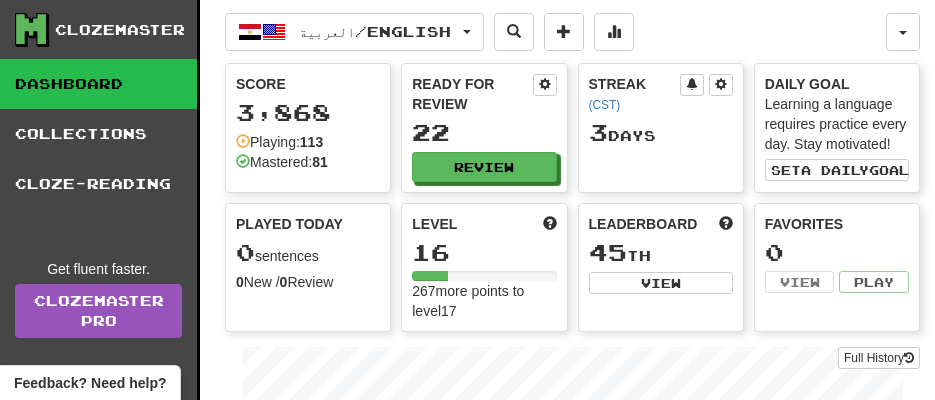 scroll, scrollTop: 0, scrollLeft: 0, axis: both 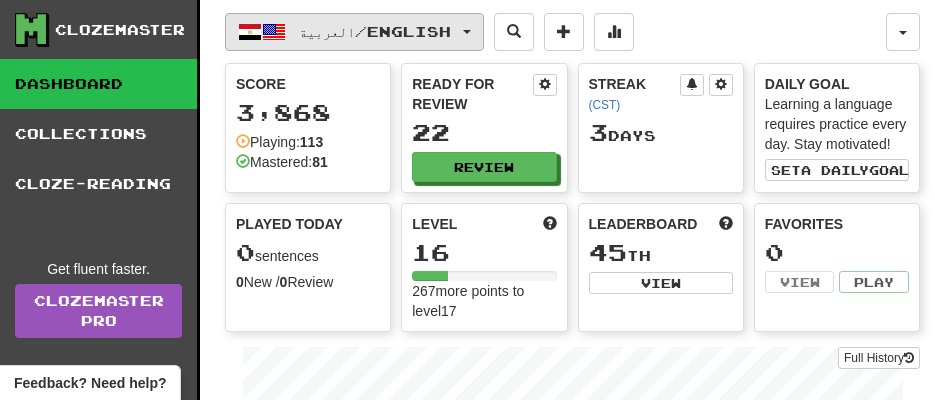 click on "العربية  /  English" at bounding box center [375, 31] 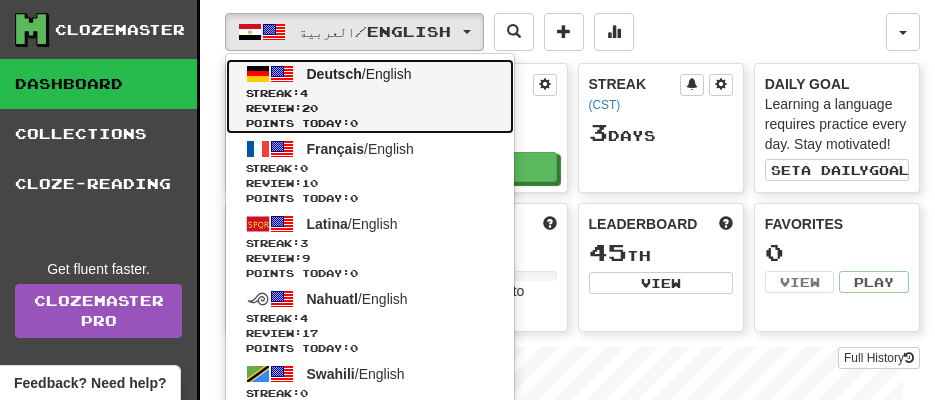 click on "Review:  20" at bounding box center [370, 108] 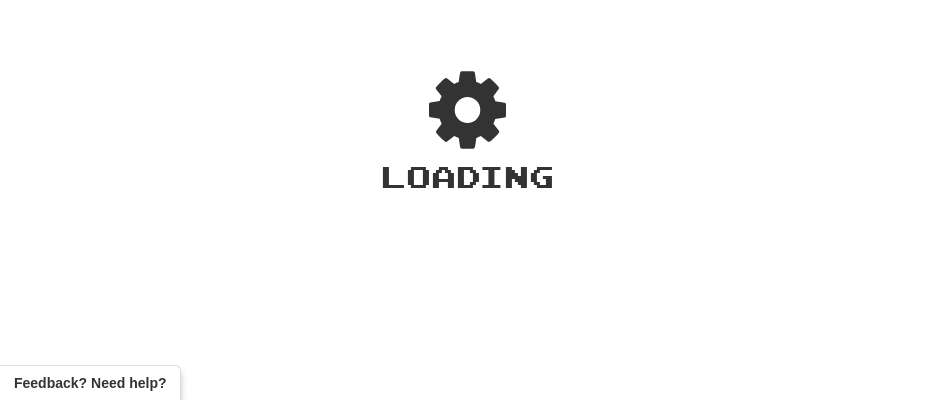 scroll, scrollTop: 0, scrollLeft: 0, axis: both 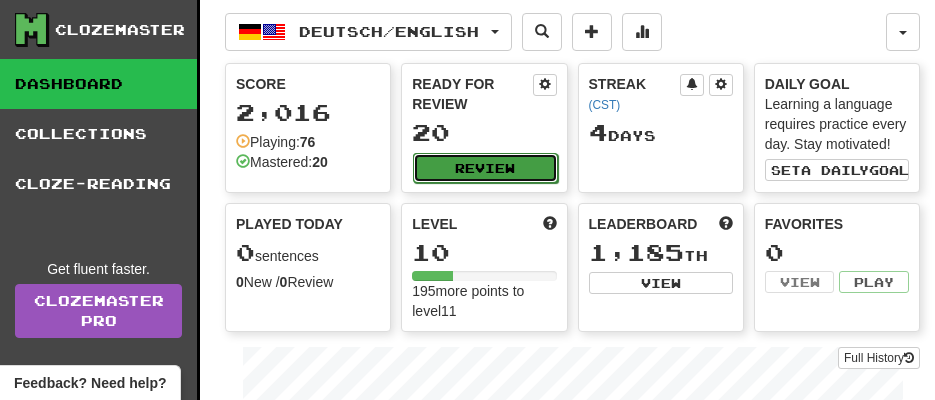 click on "Review" at bounding box center [485, 168] 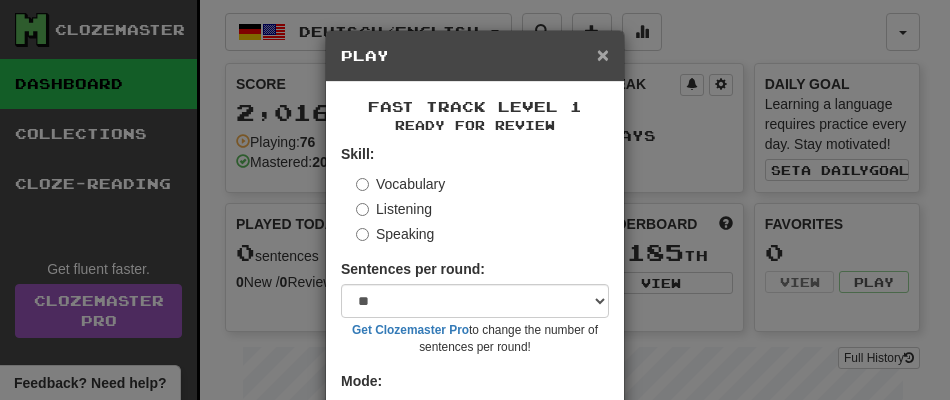 click on "×" at bounding box center (603, 54) 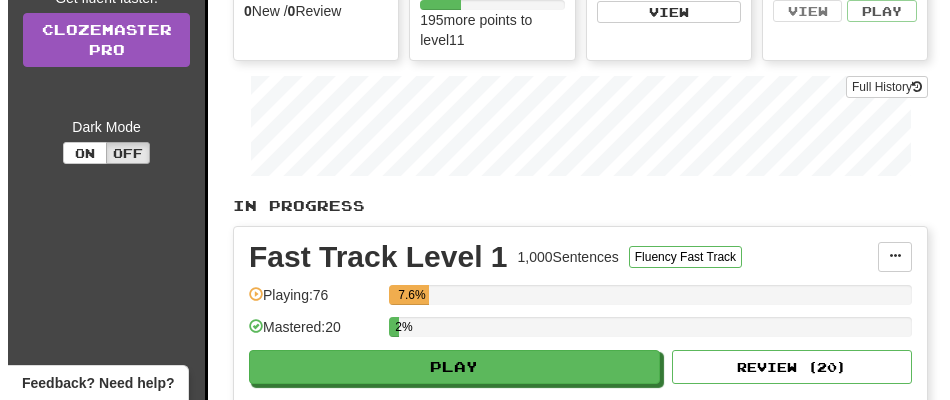 scroll, scrollTop: 300, scrollLeft: 0, axis: vertical 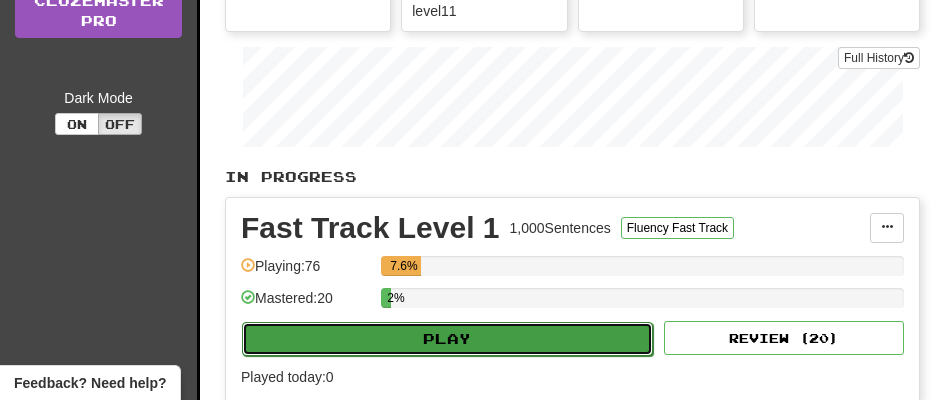 click on "Play" at bounding box center [447, 339] 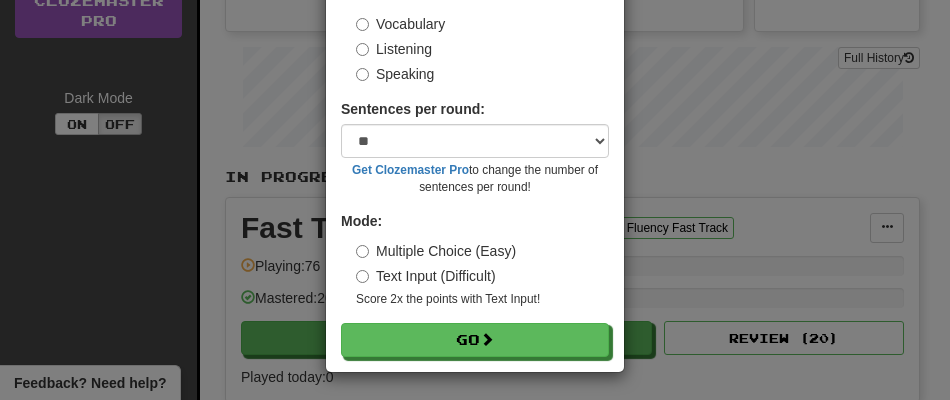 scroll, scrollTop: 146, scrollLeft: 0, axis: vertical 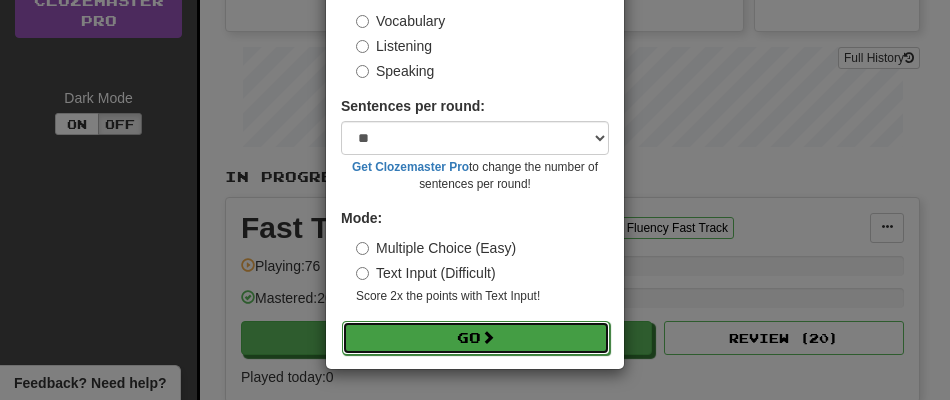 click at bounding box center (488, 337) 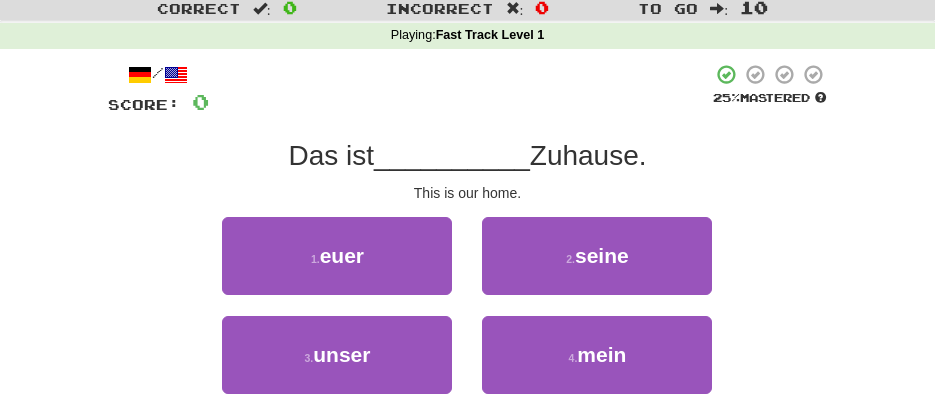 scroll, scrollTop: 200, scrollLeft: 0, axis: vertical 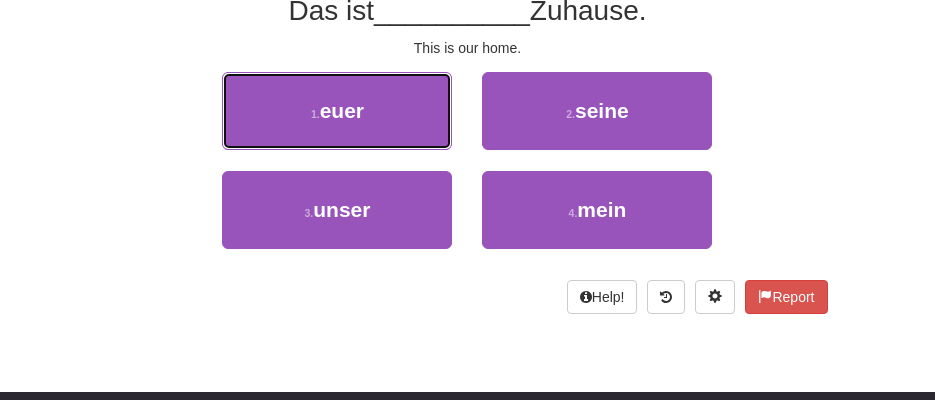 drag, startPoint x: 423, startPoint y: 133, endPoint x: 458, endPoint y: 50, distance: 90.07774 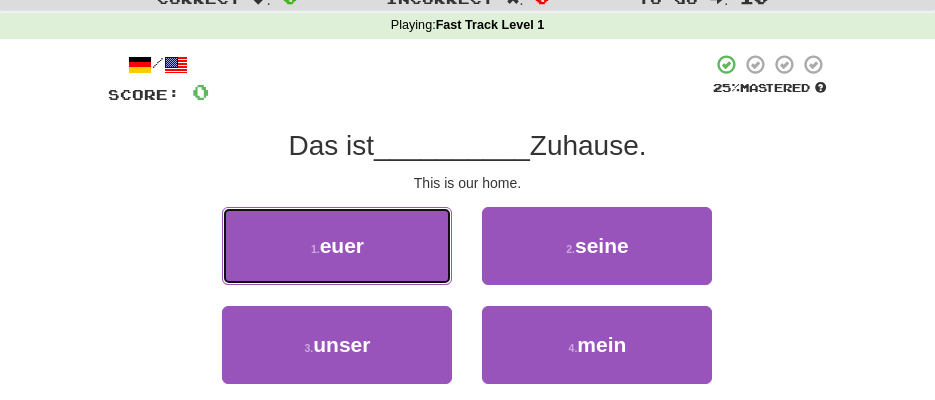 scroll, scrollTop: 100, scrollLeft: 0, axis: vertical 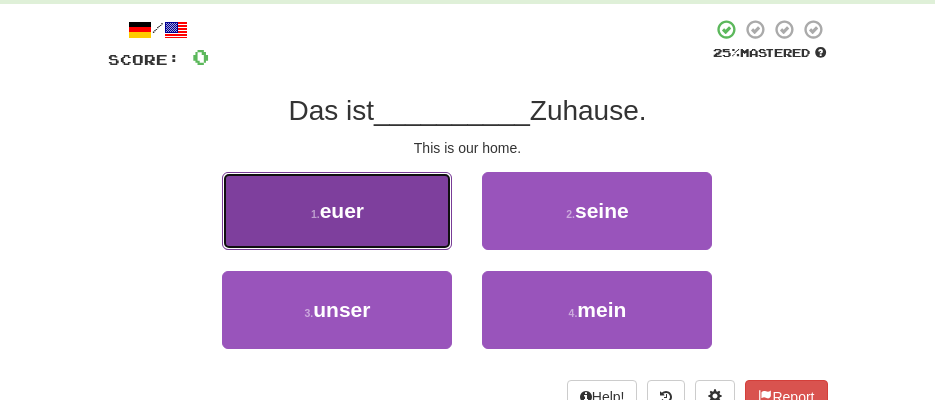 click on "1 .  euer" at bounding box center [337, 211] 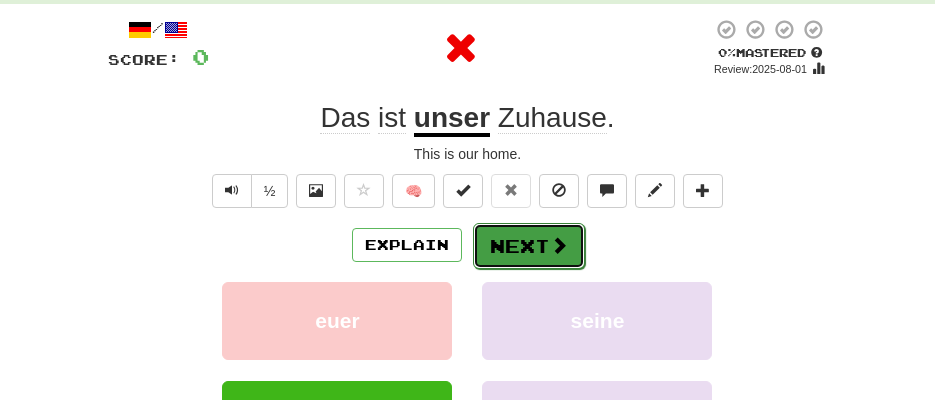 click on "Next" at bounding box center (529, 246) 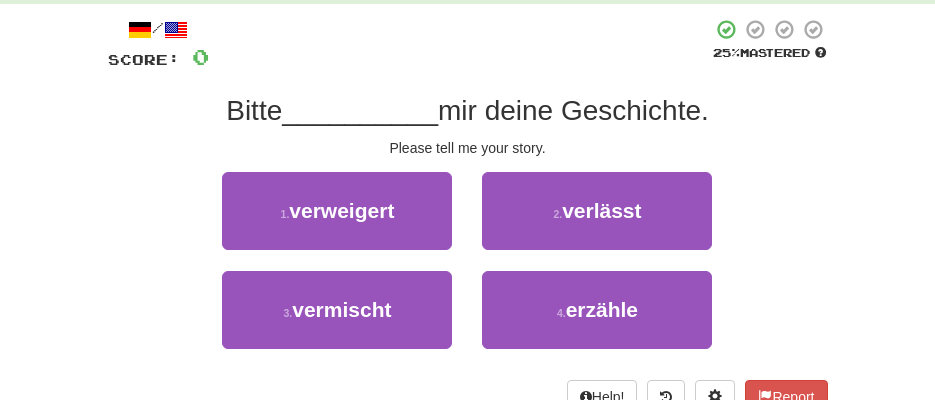 click on "1 .  verweigert 2 .  verlässt" at bounding box center (468, 221) 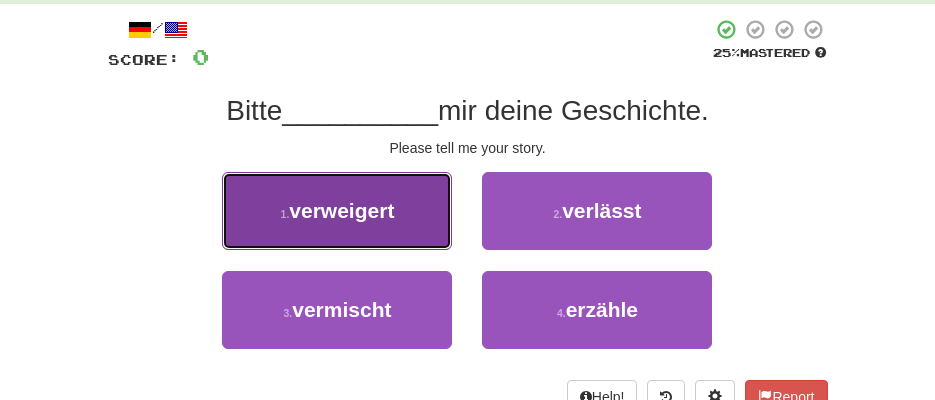 click on "1 .  verweigert" at bounding box center [337, 211] 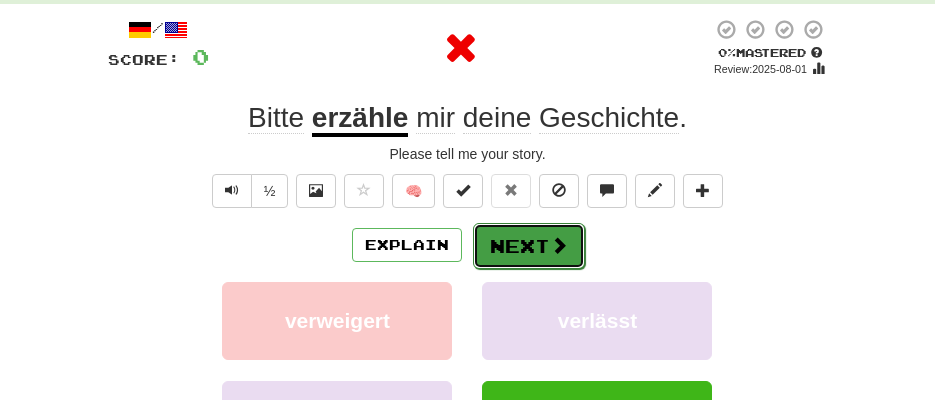 click on "Next" at bounding box center (529, 246) 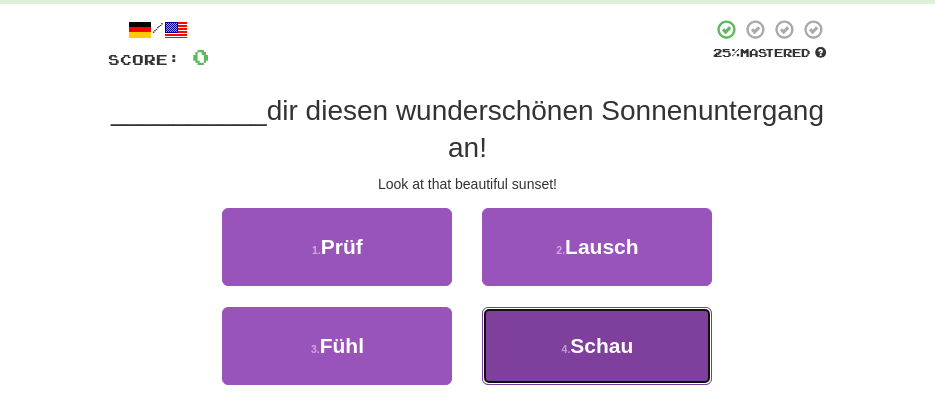 click on "4 .  Schau" at bounding box center (597, 346) 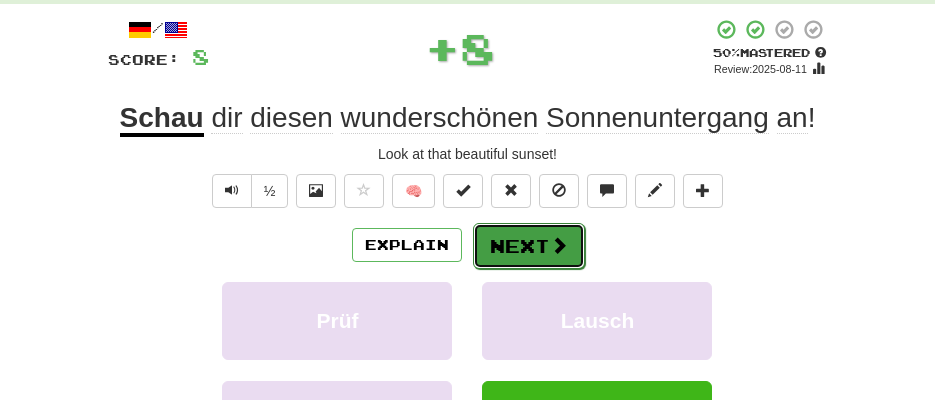 click at bounding box center (559, 245) 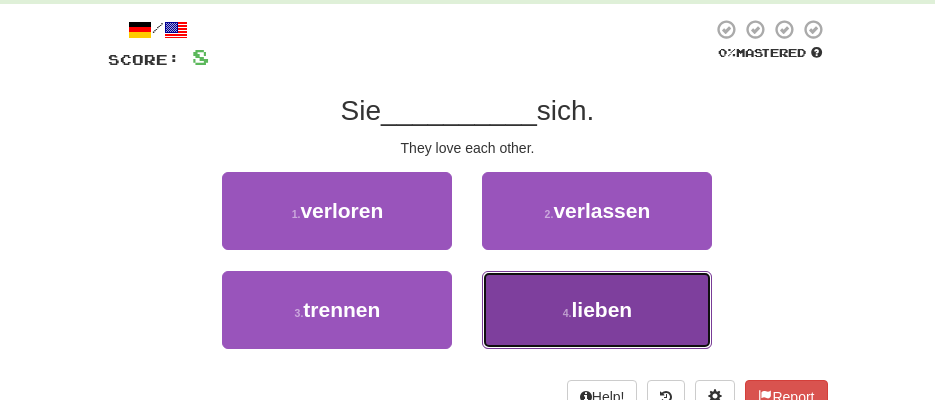 click on "4 .  lieben" at bounding box center [597, 310] 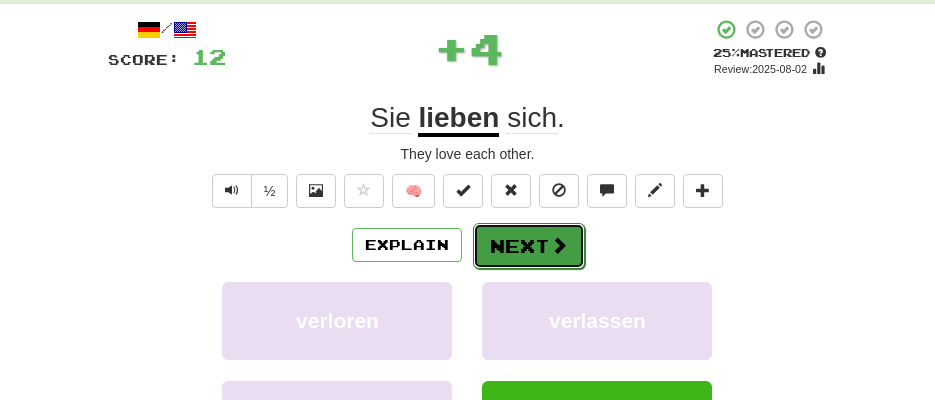 click on "Next" at bounding box center [529, 246] 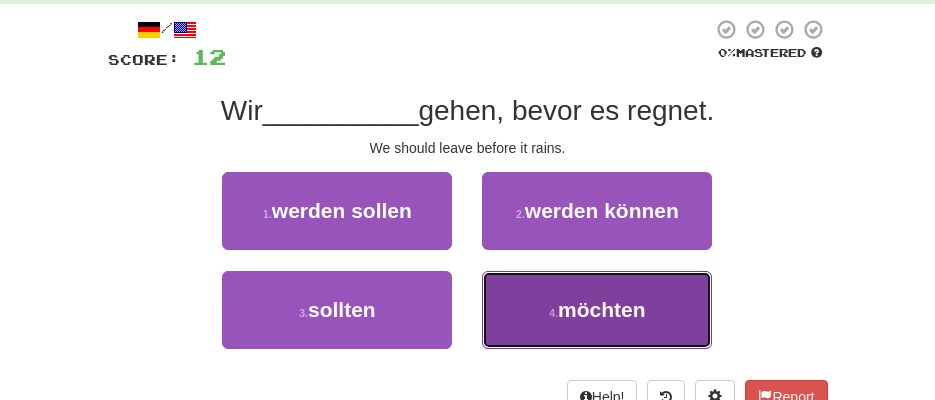 click on "4 .  möchten" at bounding box center [597, 310] 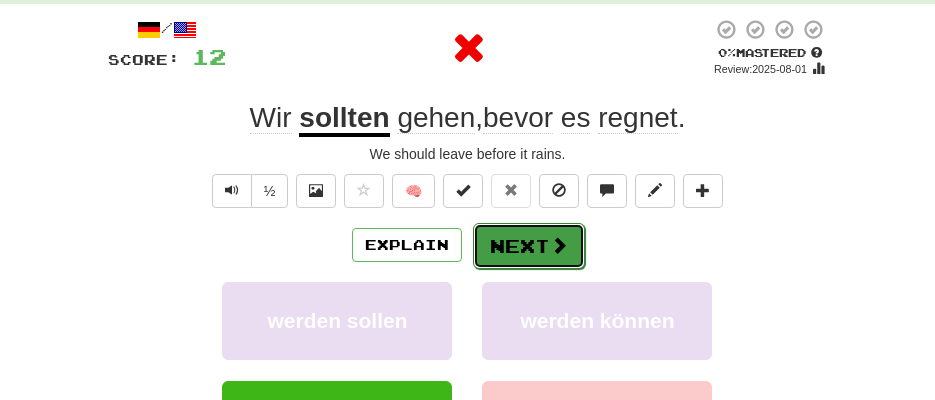 click on "Next" at bounding box center [529, 246] 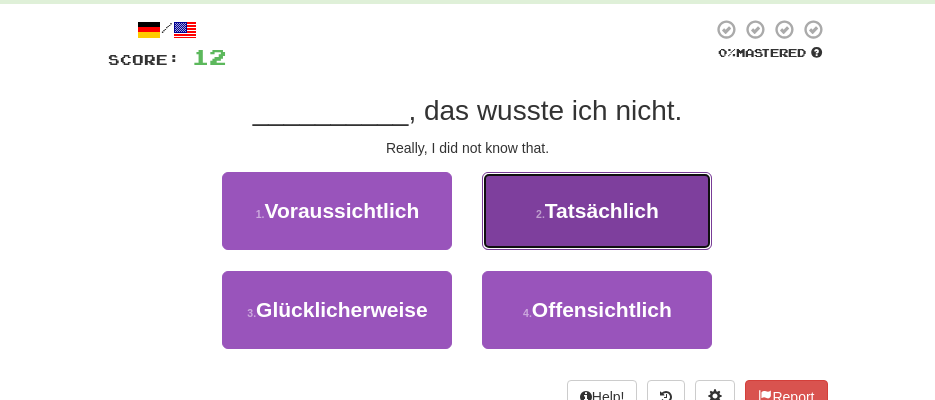 click on "2 .  Tatsächlich" at bounding box center [597, 211] 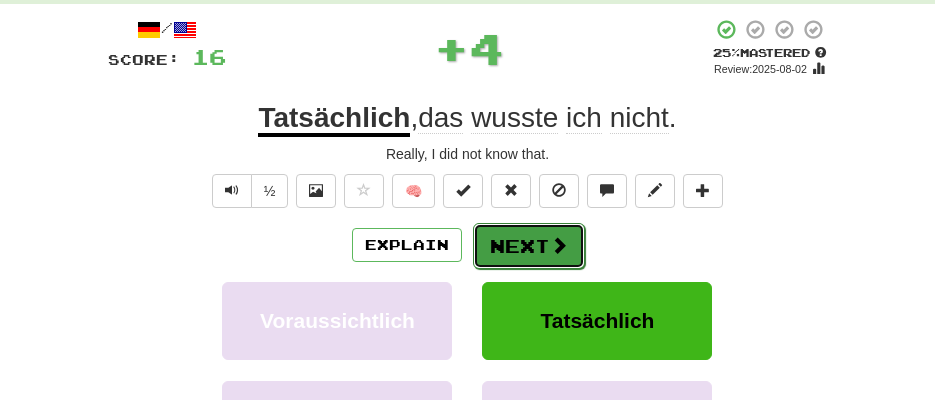 click on "Next" at bounding box center [529, 246] 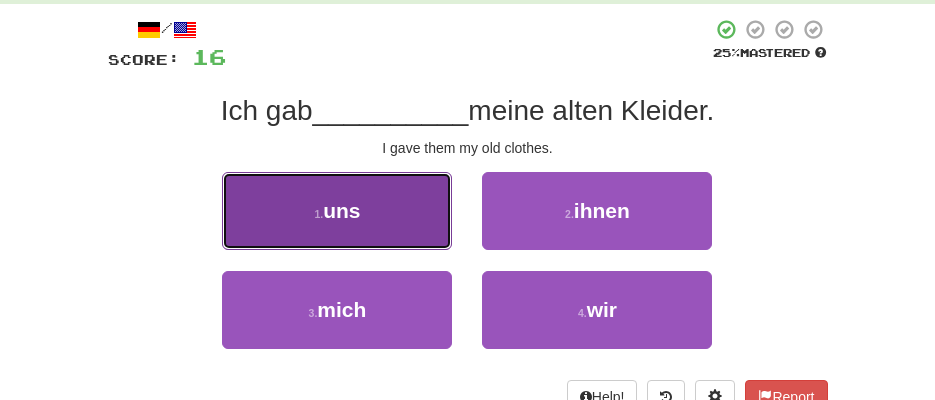 click on "1 .  uns" at bounding box center (337, 211) 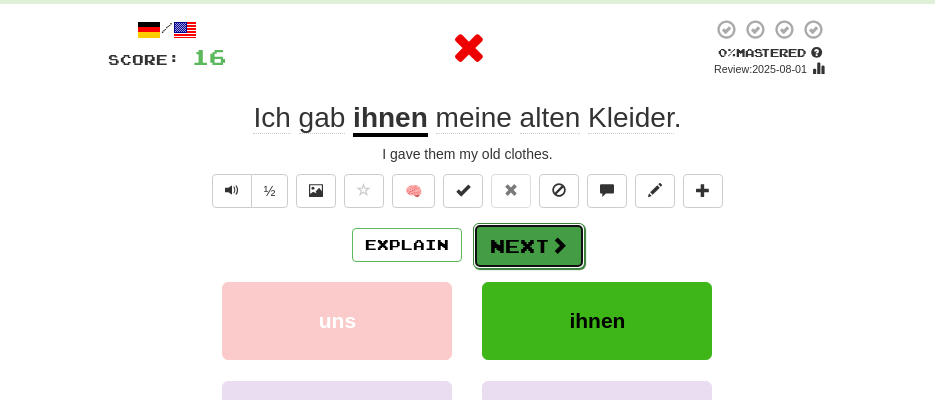 click on "Next" at bounding box center (529, 246) 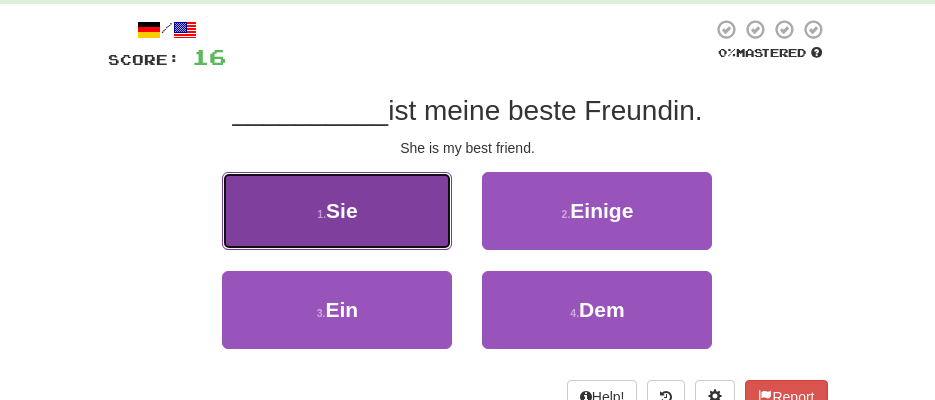 click on "1 .  Sie" at bounding box center (337, 211) 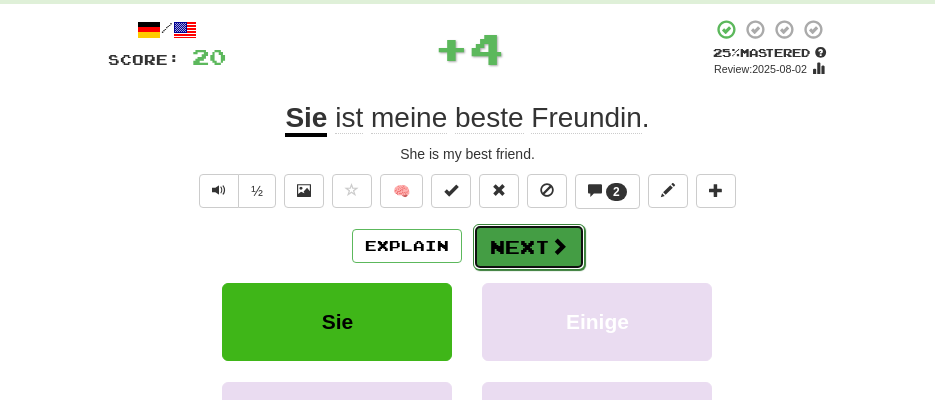 click on "Next" at bounding box center [529, 247] 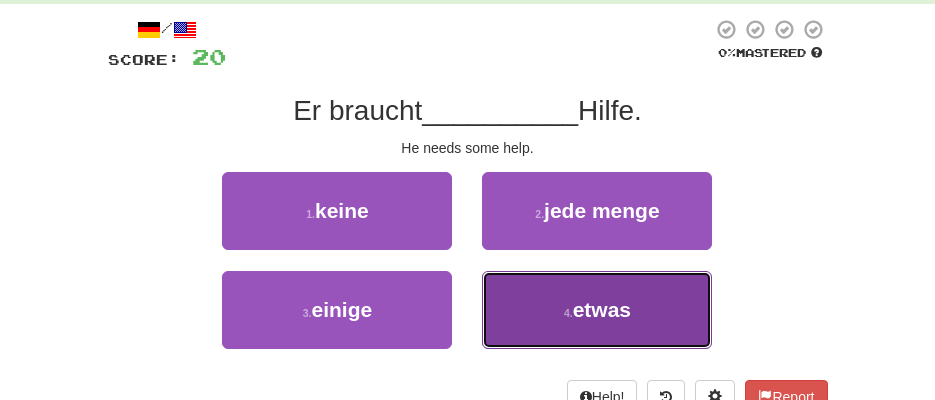 click on "4 .  etwas" at bounding box center [597, 310] 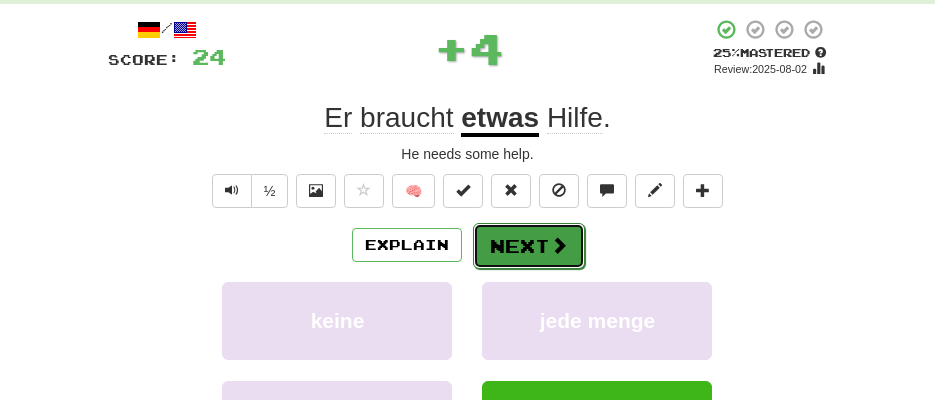 click at bounding box center (559, 245) 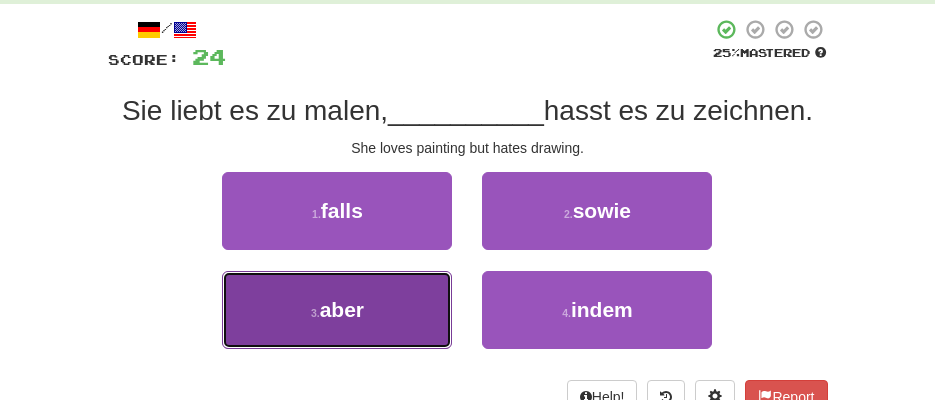 click on "3 .  aber" at bounding box center [337, 310] 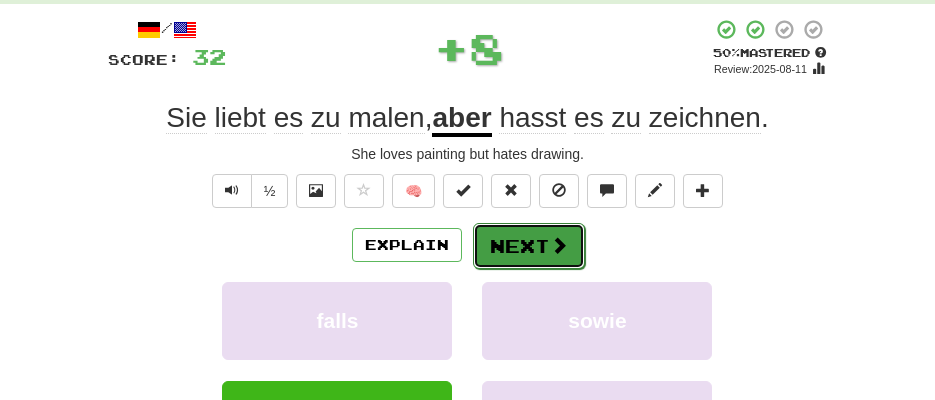 click on "Next" at bounding box center [529, 246] 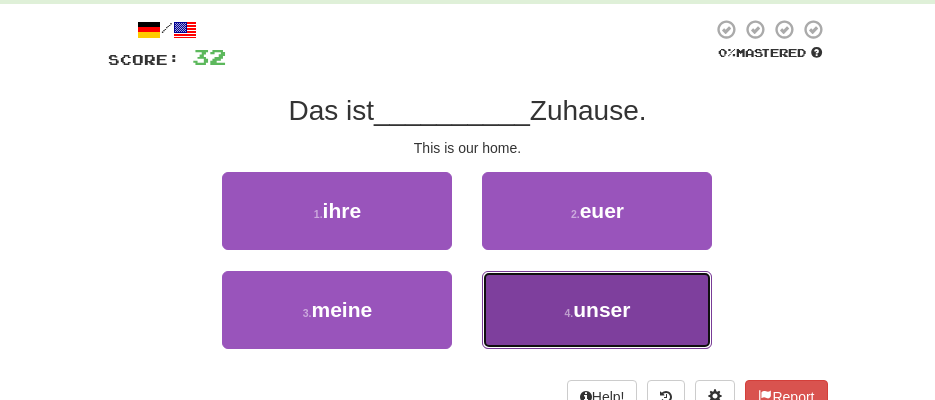 click on "4 .  unser" at bounding box center [597, 310] 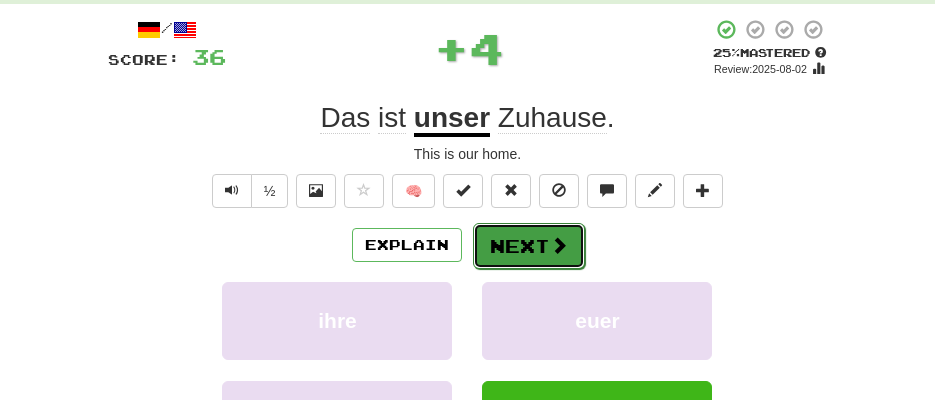 click on "Next" at bounding box center (529, 246) 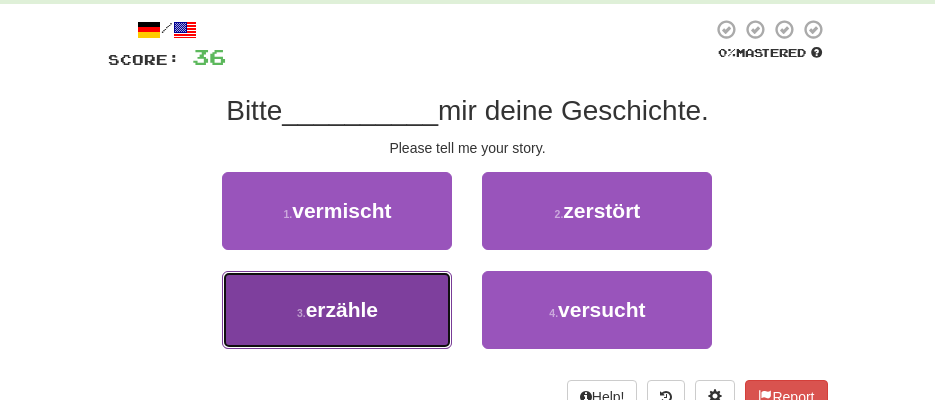 click on "3 .  erzähle" at bounding box center [337, 310] 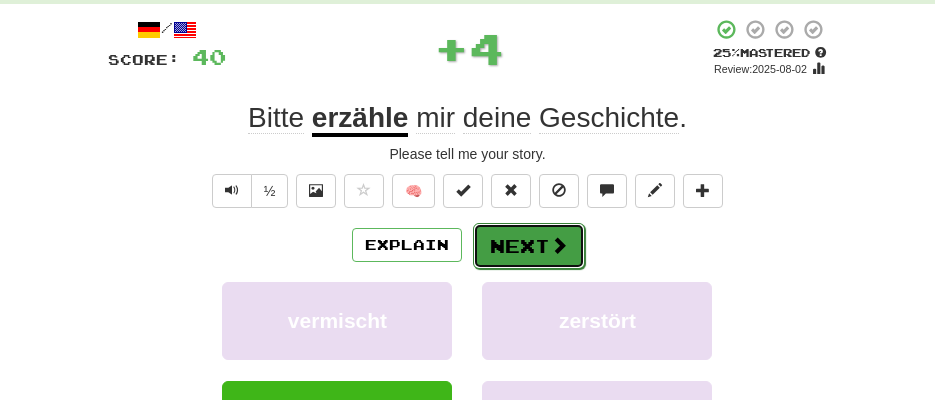 click on "Next" at bounding box center [529, 246] 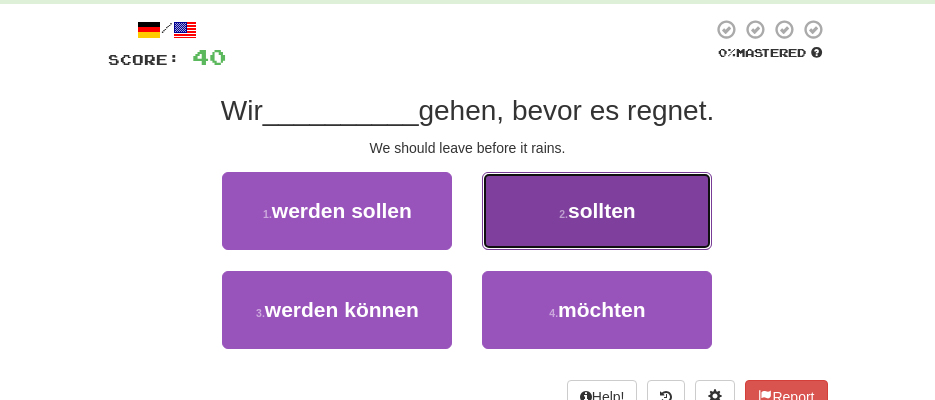 click on "2 ." at bounding box center (563, 214) 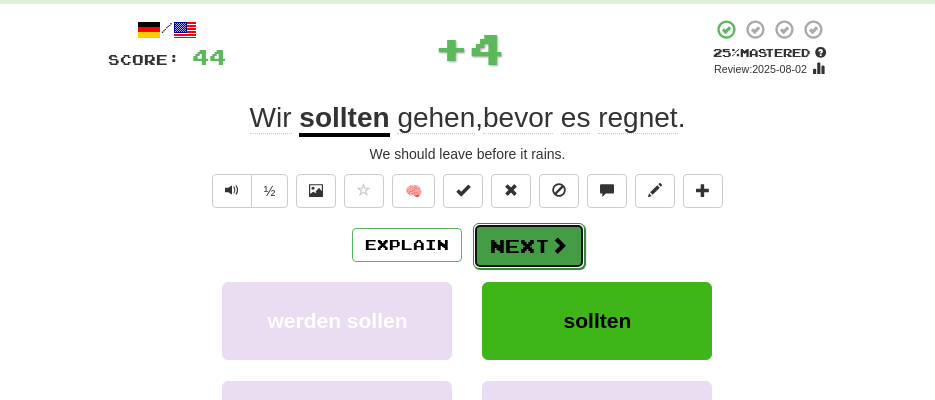 click on "Next" at bounding box center [529, 246] 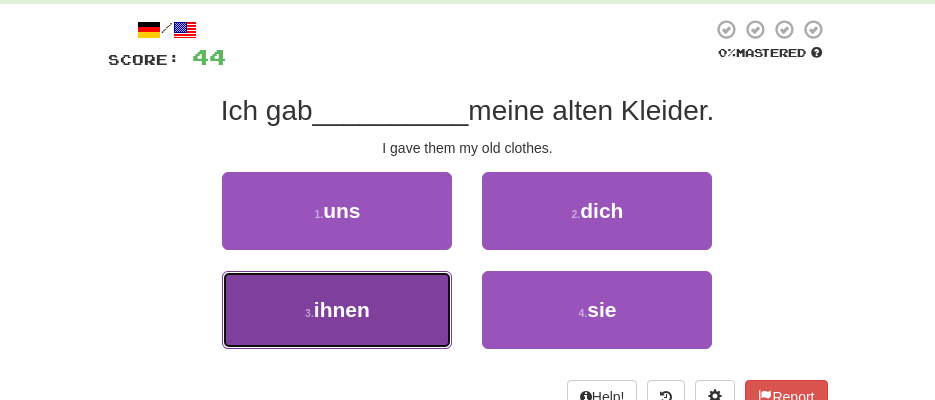 click on "3 .  ihnen" at bounding box center [337, 310] 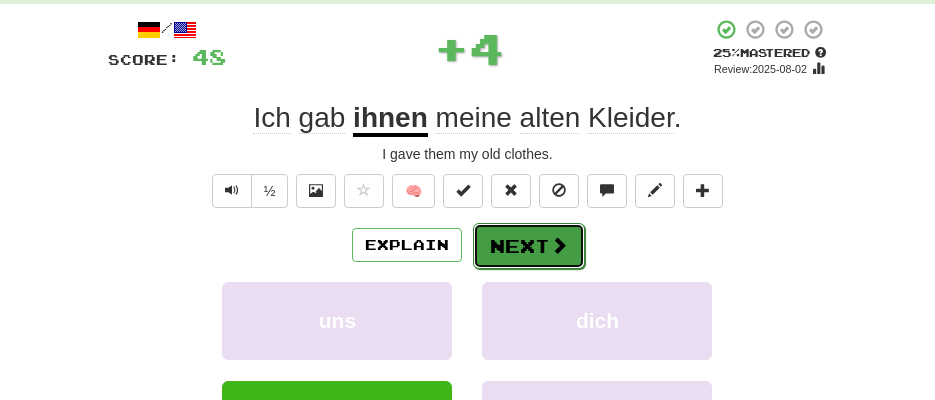 click on "Next" at bounding box center (529, 246) 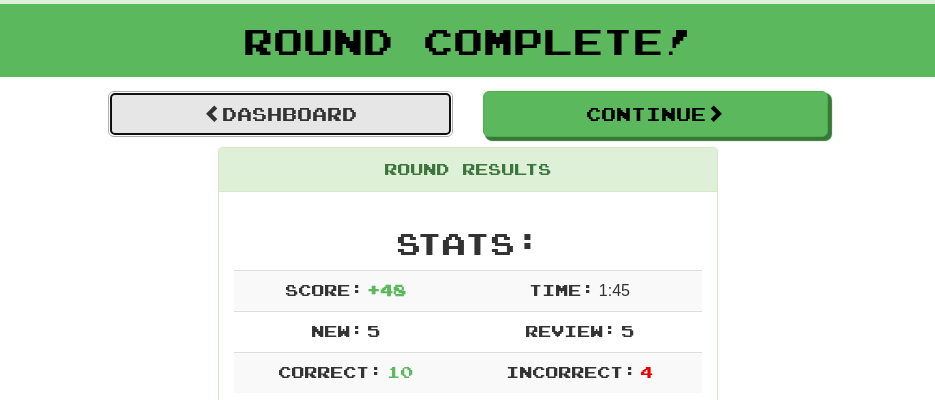 click on "Dashboard" at bounding box center [280, 114] 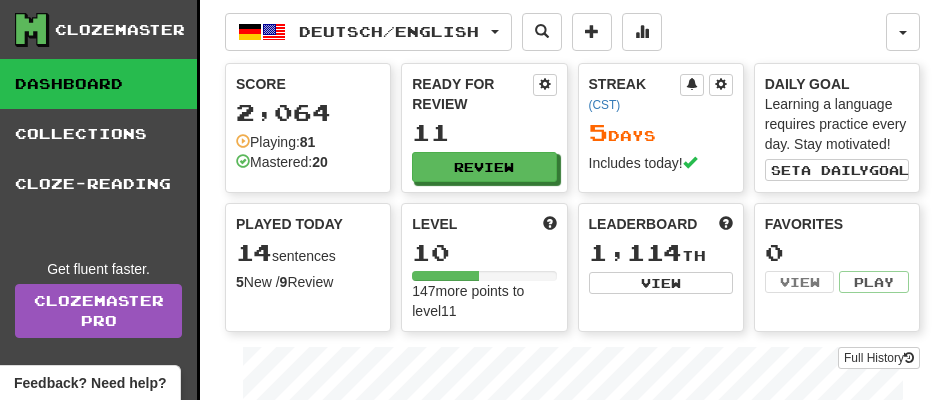 scroll, scrollTop: 0, scrollLeft: 0, axis: both 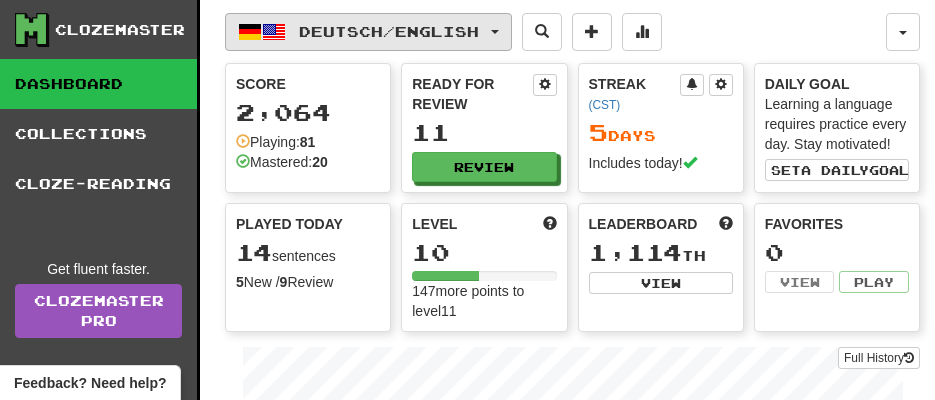click on "Deutsch  /  English" at bounding box center (389, 31) 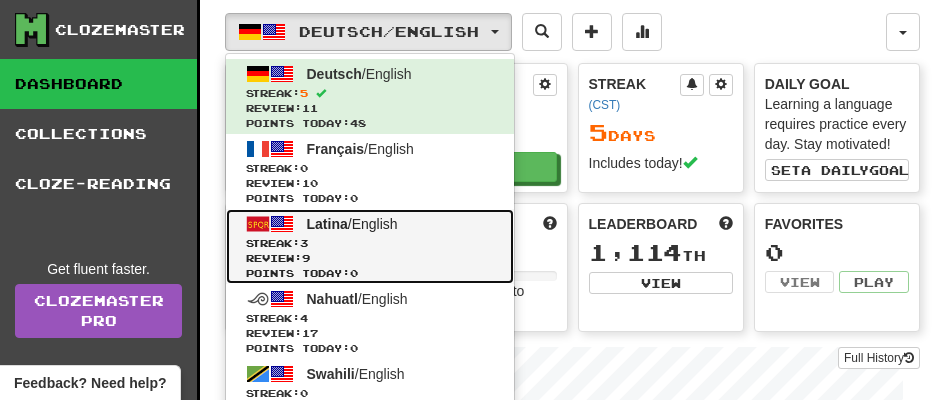 click on "Latina  /  English Streak:  3   Review:  9 Points today:  0" at bounding box center [370, 246] 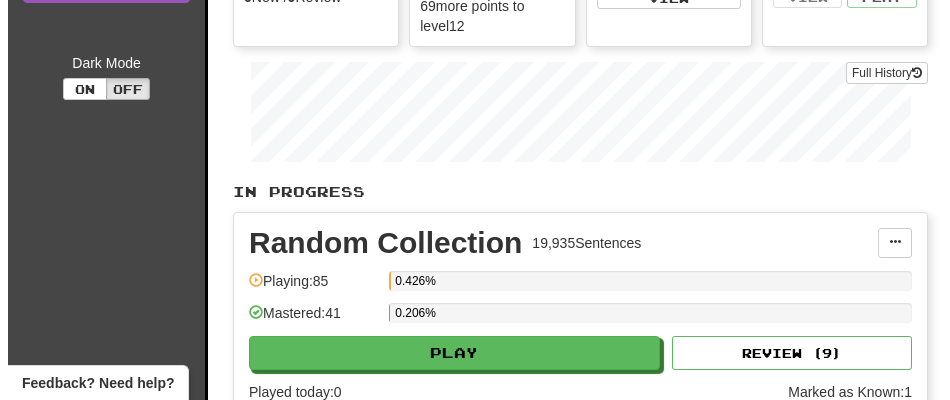 scroll, scrollTop: 300, scrollLeft: 0, axis: vertical 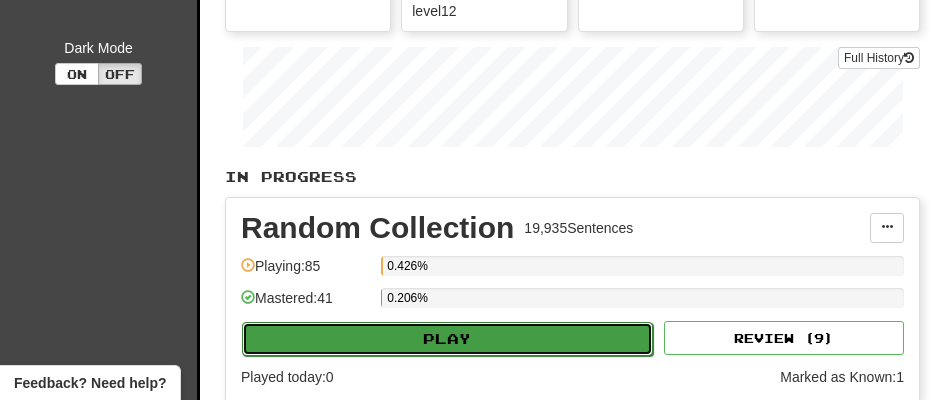 click on "Play" at bounding box center (447, 339) 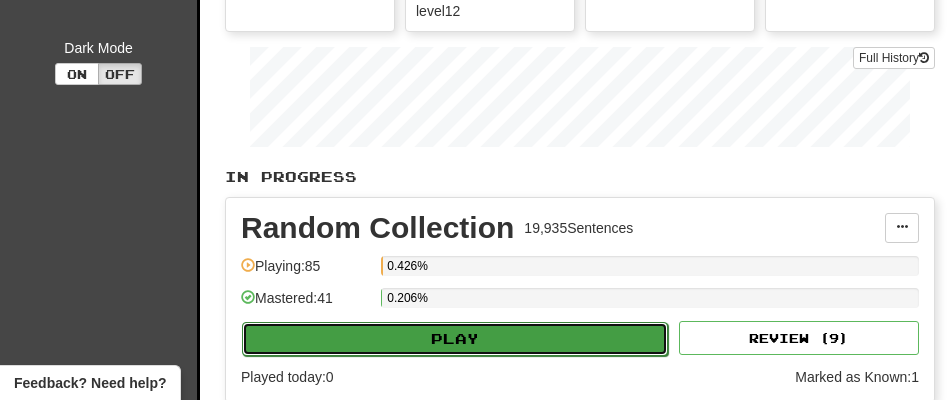 select on "**" 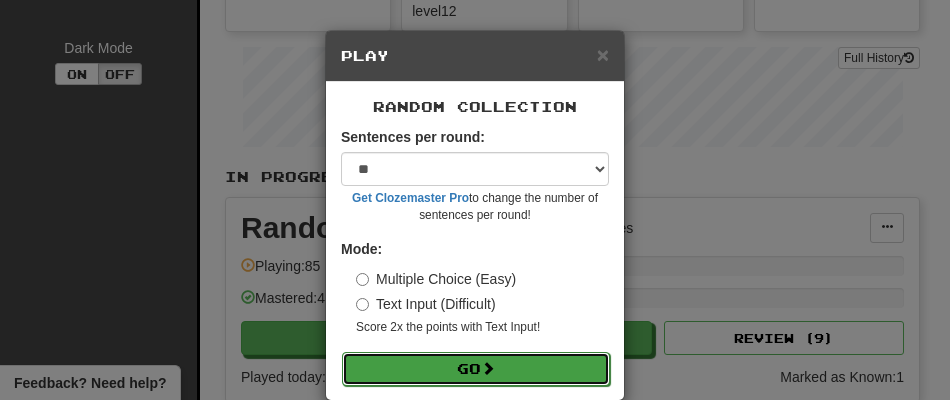 click on "Go" at bounding box center (476, 369) 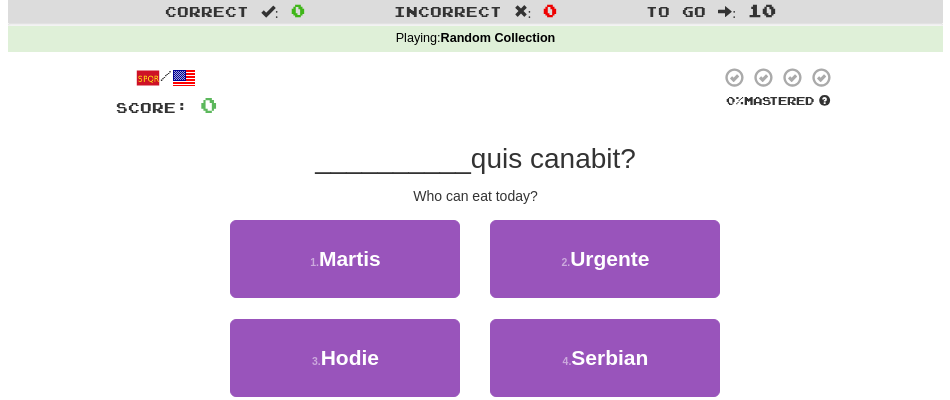 scroll, scrollTop: 100, scrollLeft: 0, axis: vertical 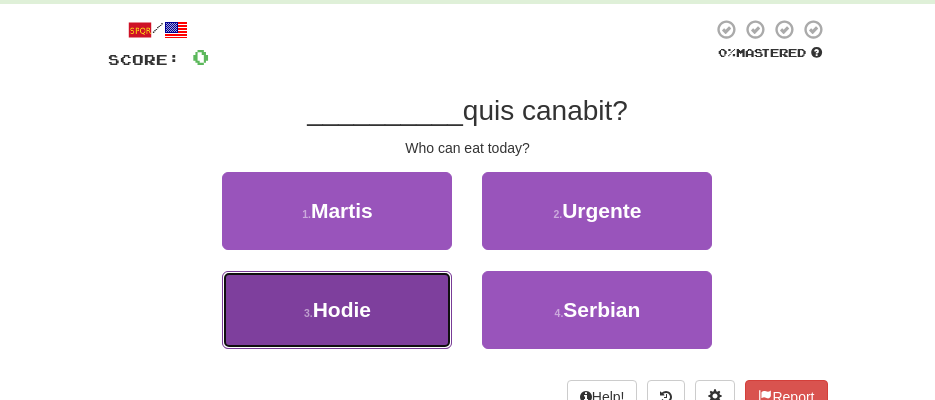 click on "3 .  Hodie" at bounding box center [337, 310] 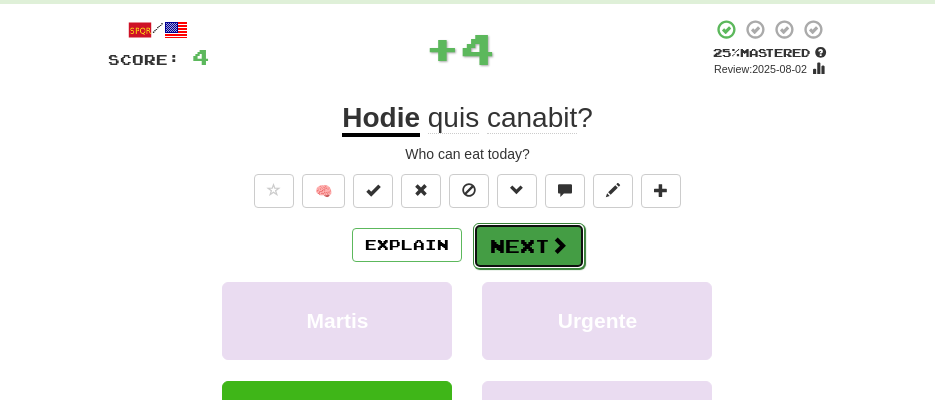 click at bounding box center [559, 245] 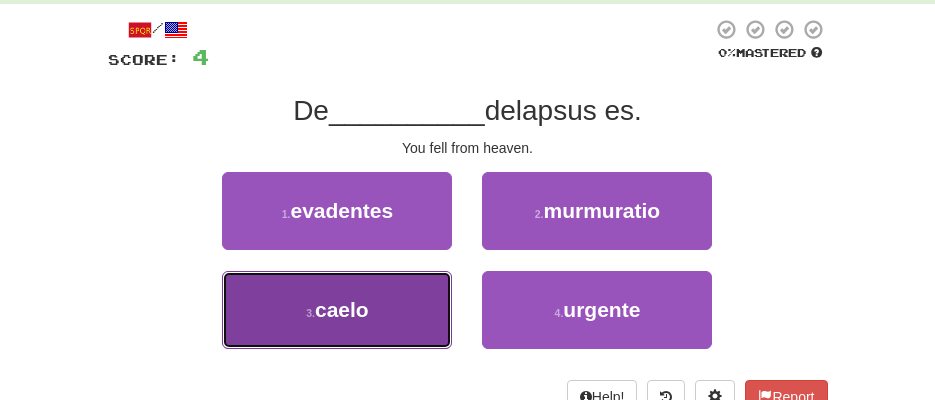 click on "3 .  caelo" at bounding box center [337, 310] 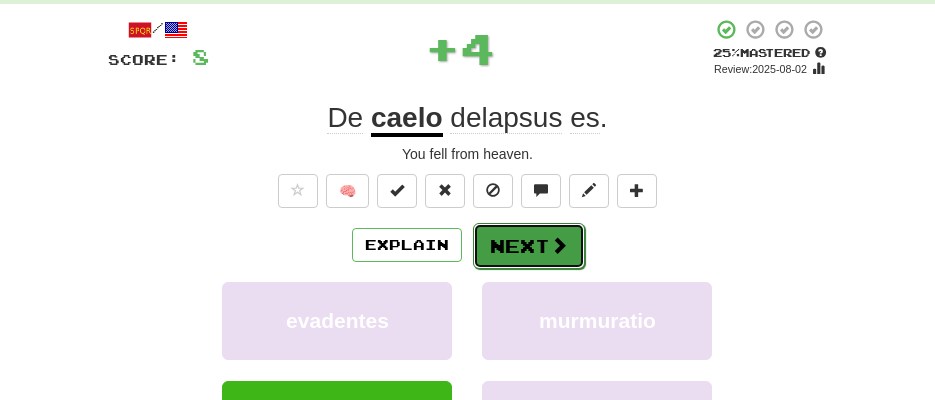 click on "Next" at bounding box center (529, 246) 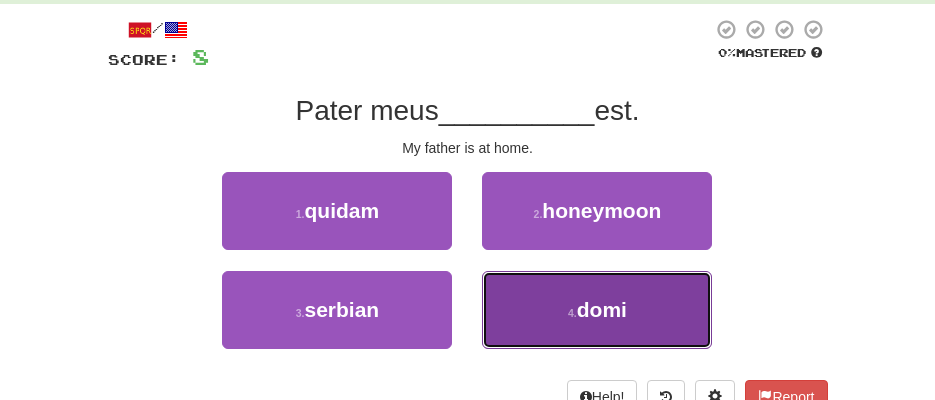 click on "4 .  domi" at bounding box center [597, 310] 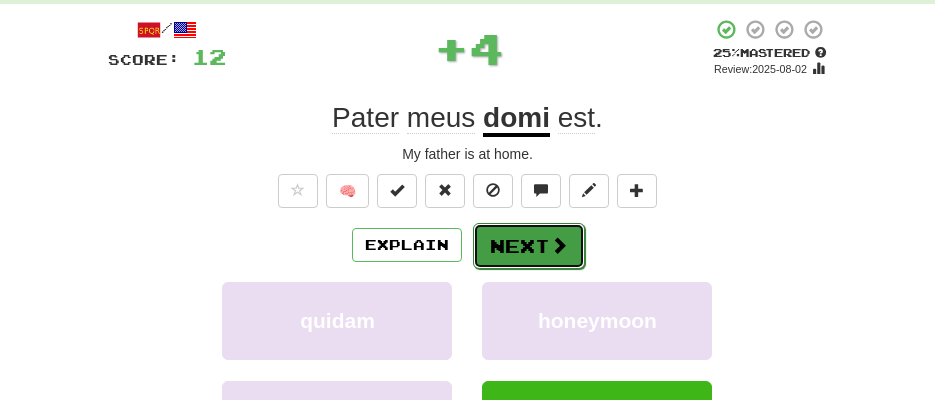 click at bounding box center [559, 245] 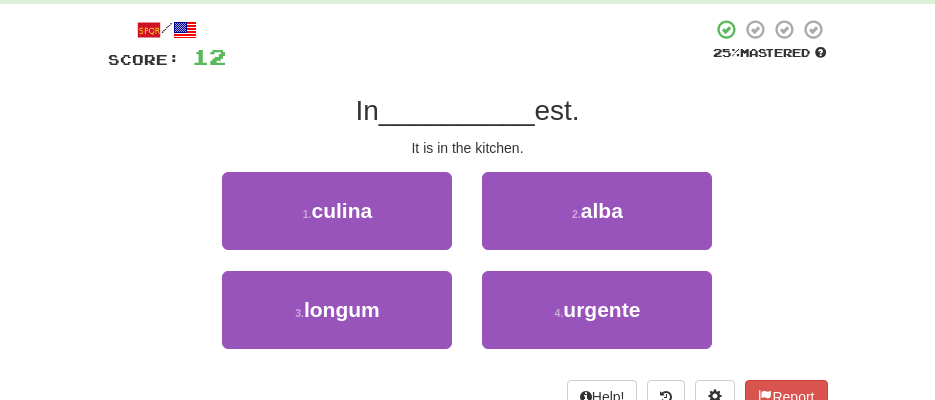 click on "1 .  culina" at bounding box center (337, 221) 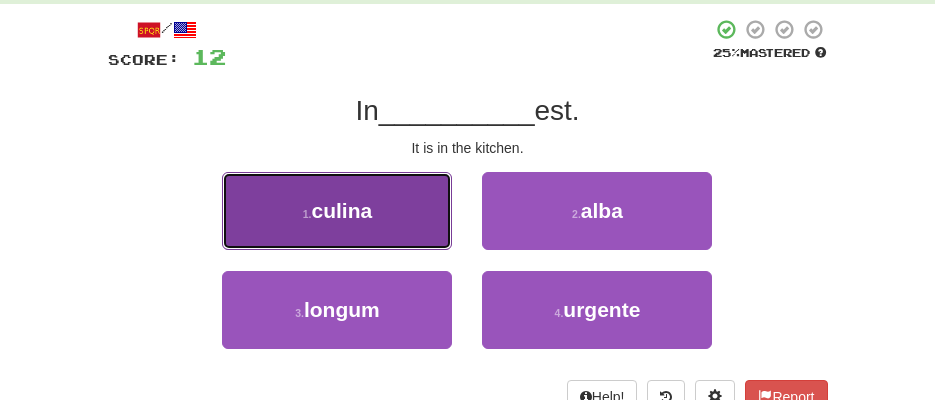 click on "1 .  culina" at bounding box center (337, 211) 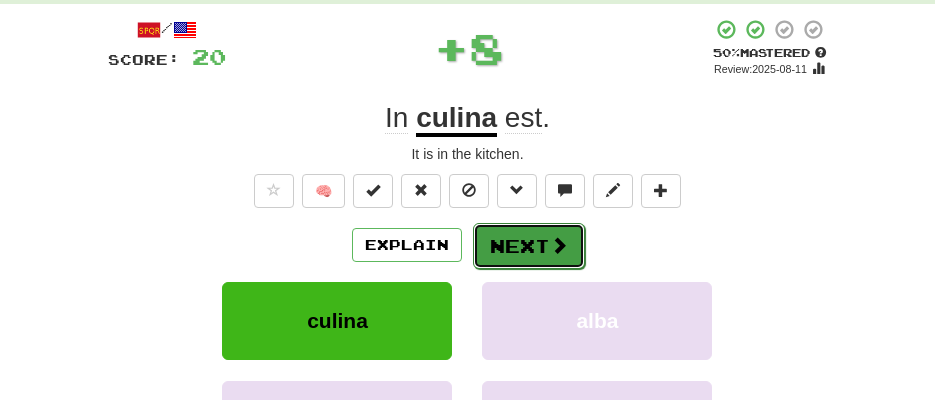 click on "Next" at bounding box center [529, 246] 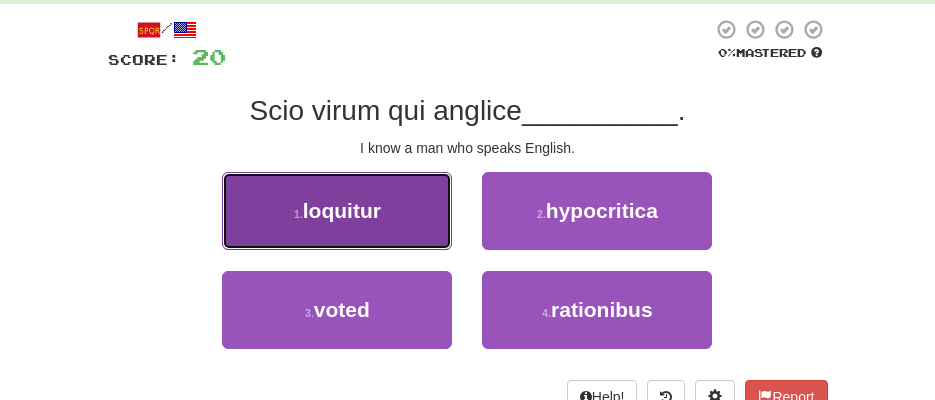 click on "1 .  loquitur" at bounding box center (337, 211) 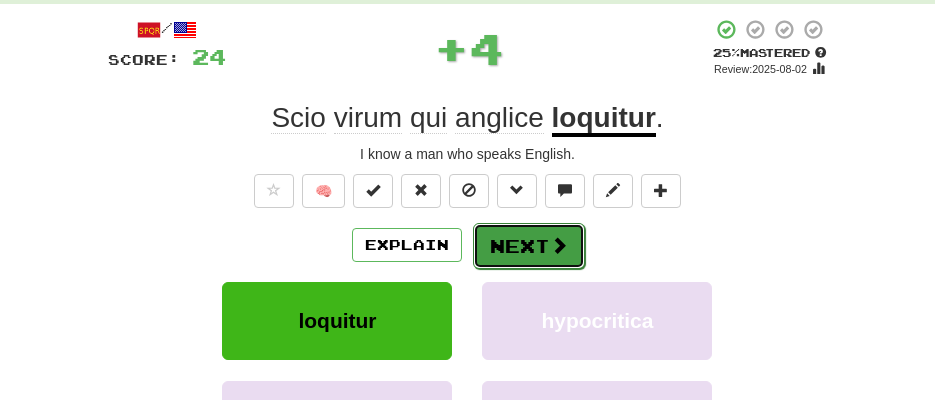 click on "Next" at bounding box center [529, 246] 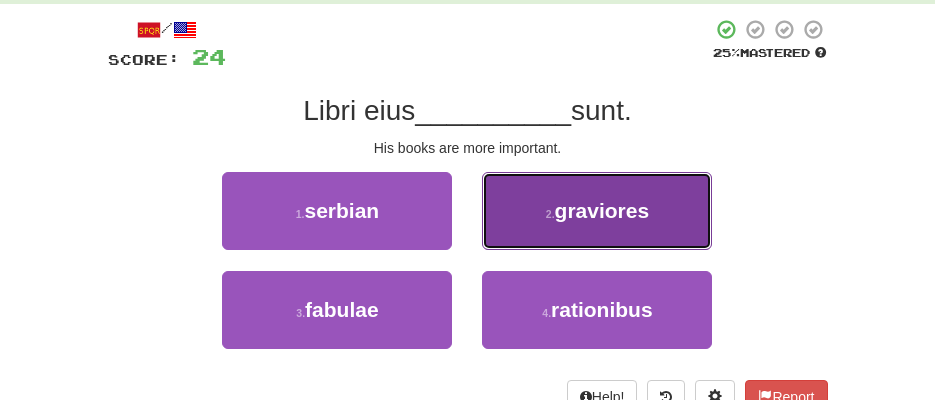 click on "2 .  graviores" at bounding box center [597, 211] 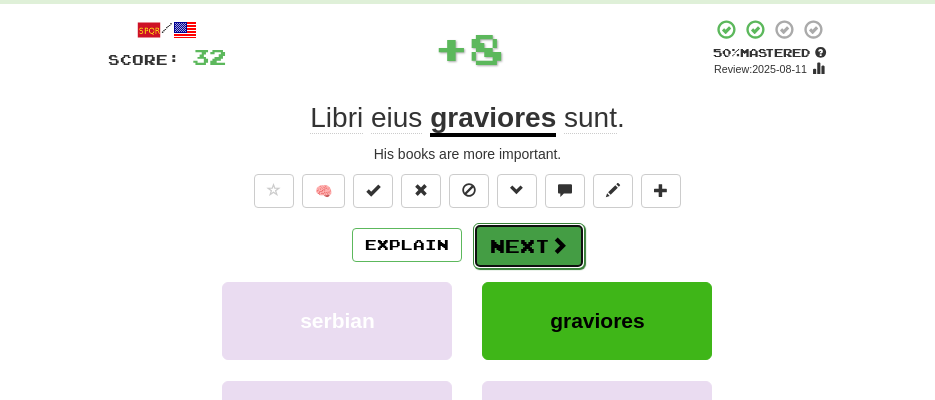 click at bounding box center (559, 245) 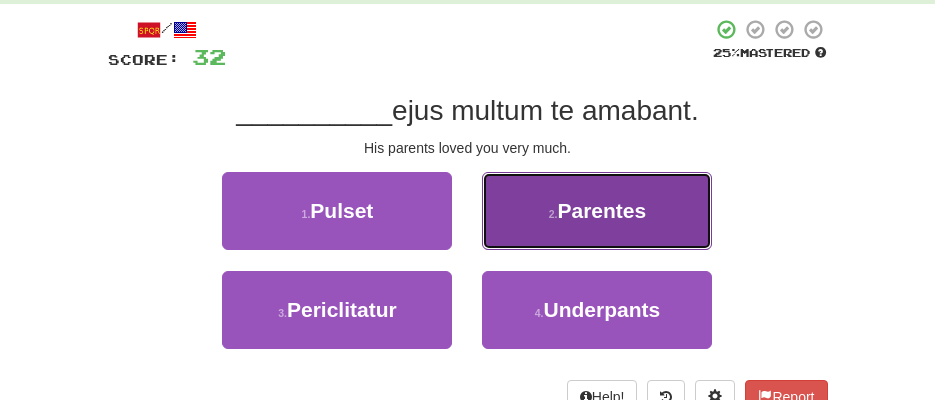 click on "Parentes" at bounding box center [601, 210] 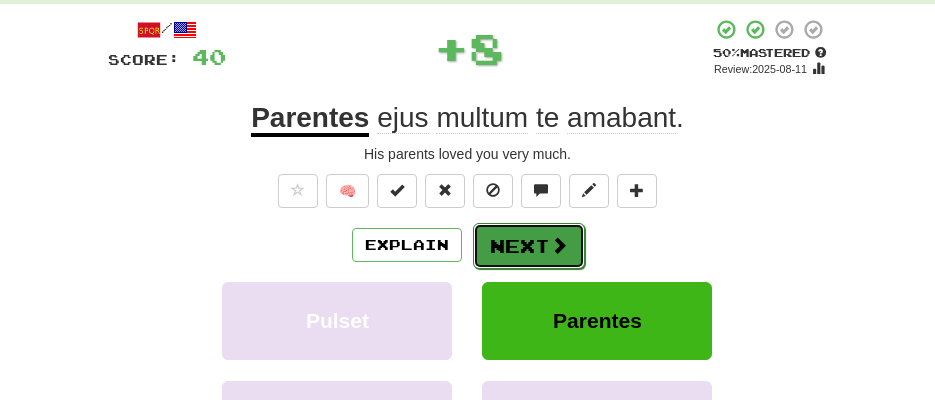 click at bounding box center [559, 245] 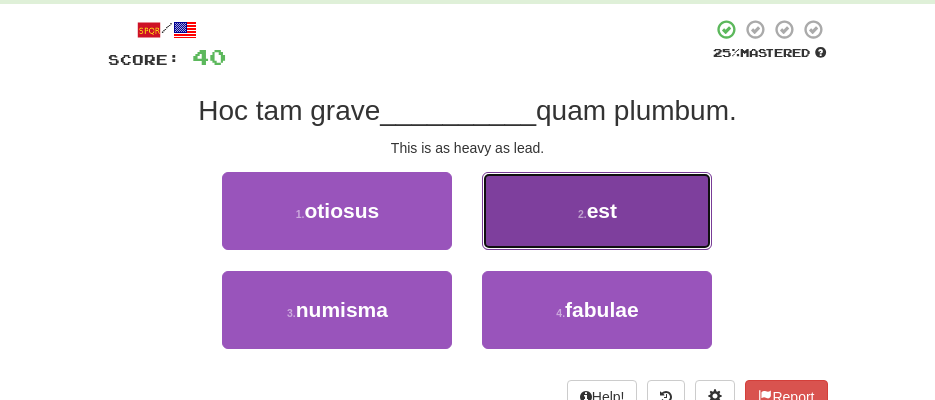 click on "2 ." at bounding box center [582, 214] 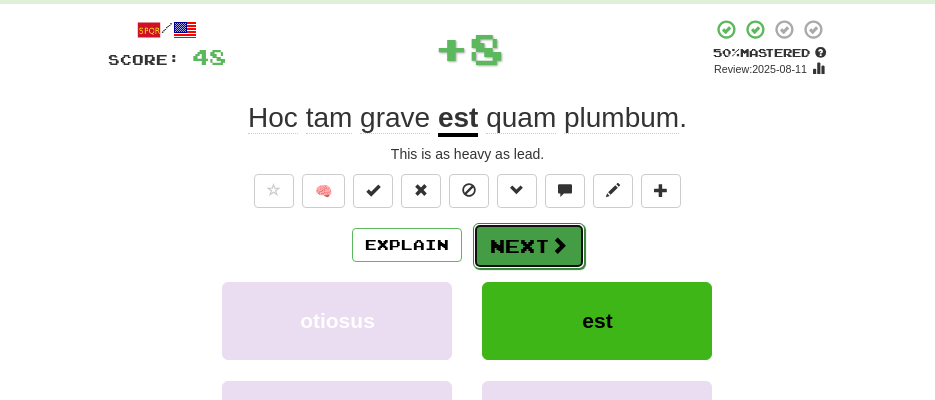 click on "Next" at bounding box center (529, 246) 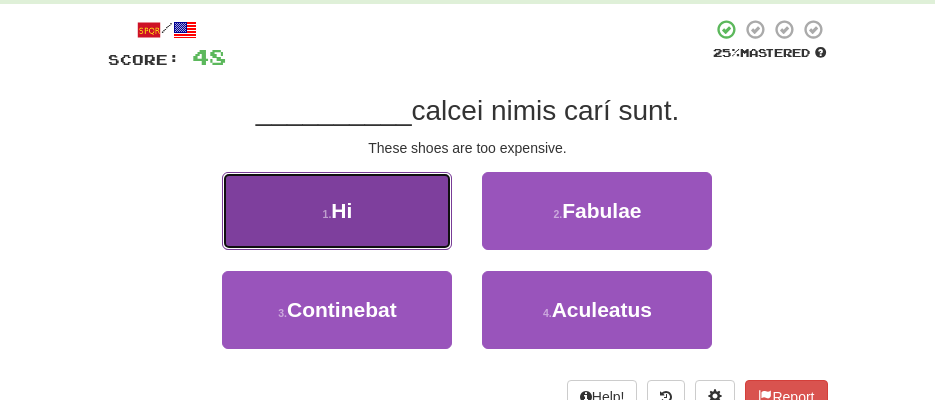 click on "1 .  Hi" at bounding box center (337, 211) 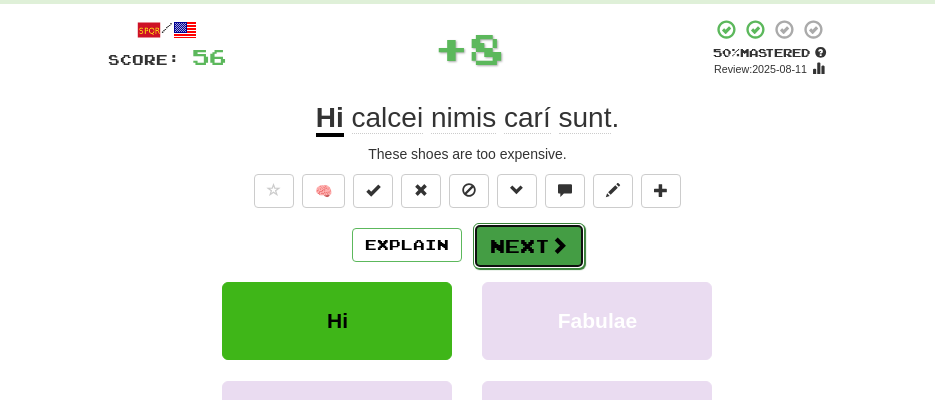 click on "Next" at bounding box center [529, 246] 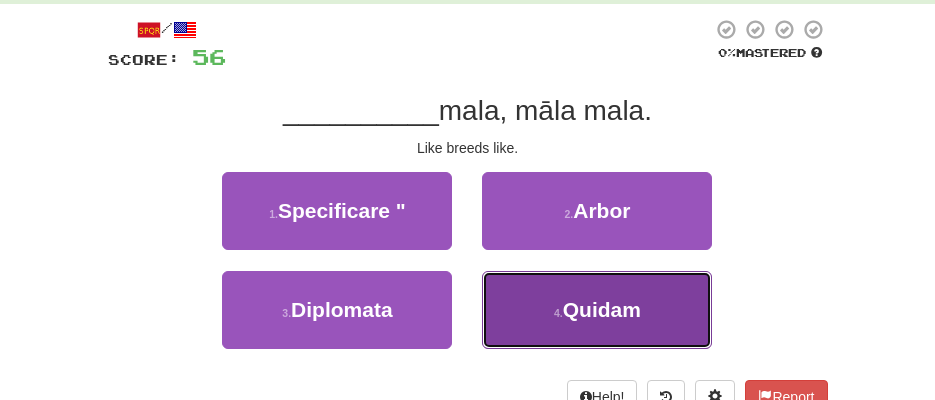 click on "4 .  Quidam" at bounding box center (597, 310) 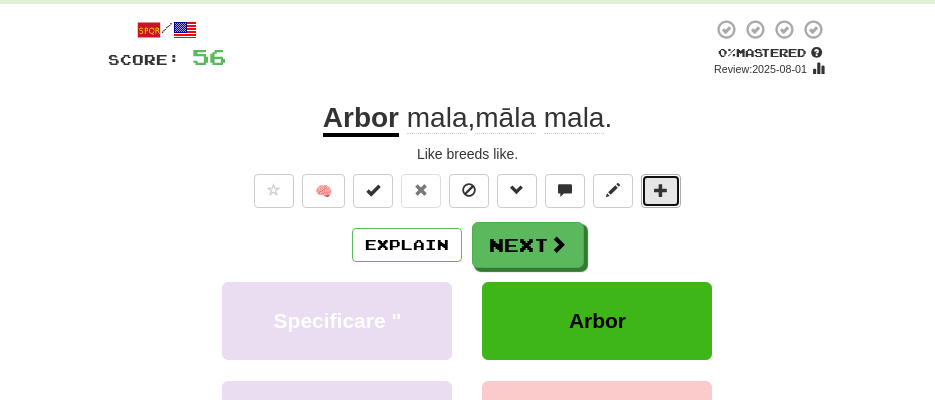 click at bounding box center (661, 191) 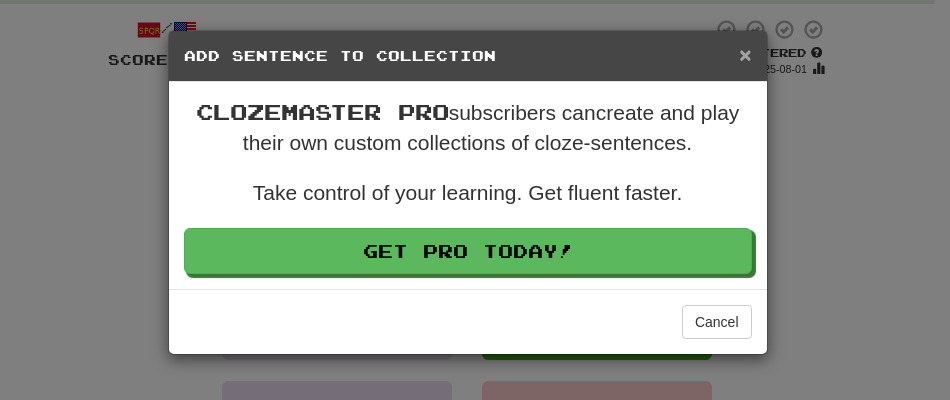 click on "×" at bounding box center (745, 54) 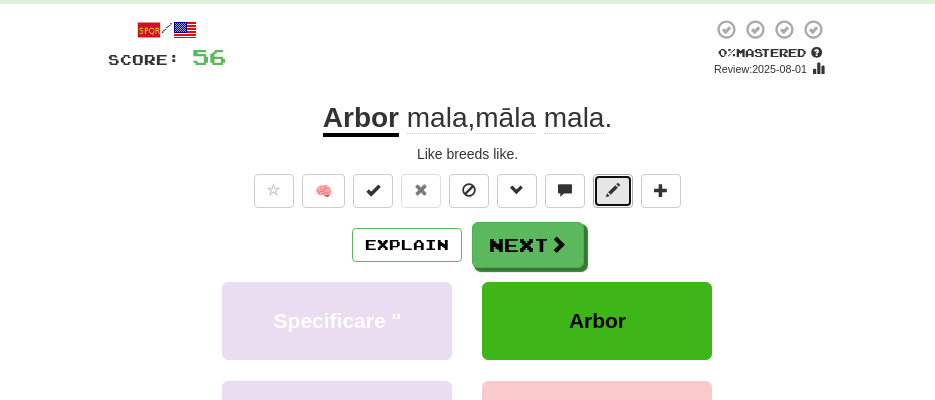 click at bounding box center (613, 190) 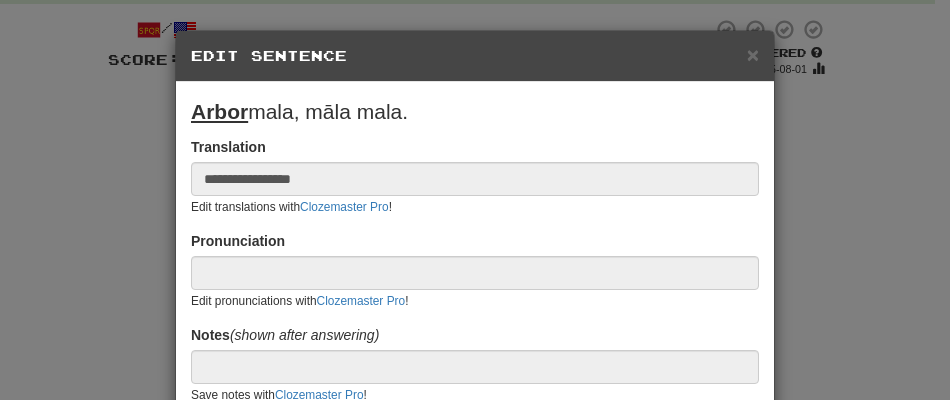scroll, scrollTop: 100, scrollLeft: 0, axis: vertical 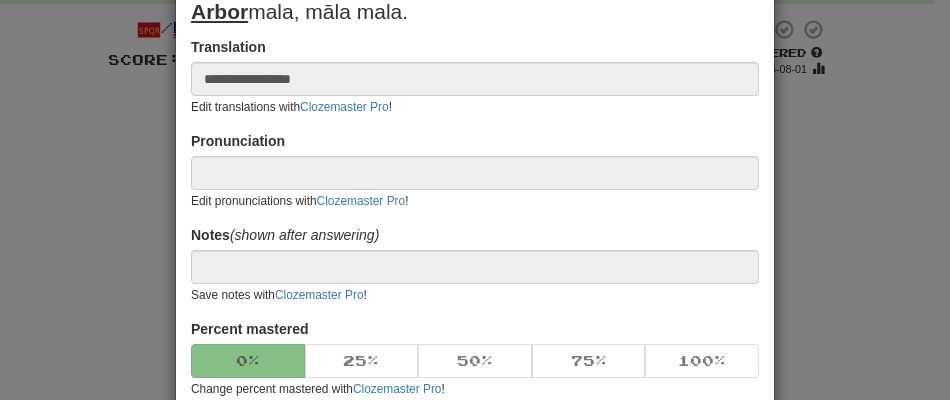 drag, startPoint x: 311, startPoint y: 85, endPoint x: 295, endPoint y: 130, distance: 47.759815 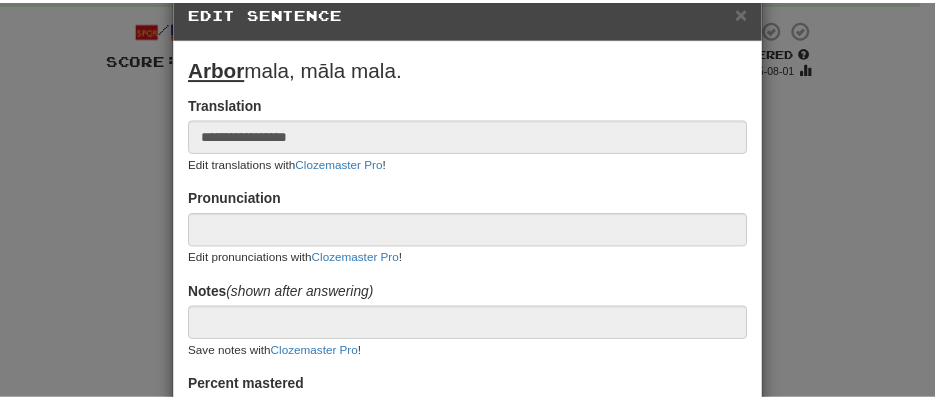 scroll, scrollTop: 2, scrollLeft: 0, axis: vertical 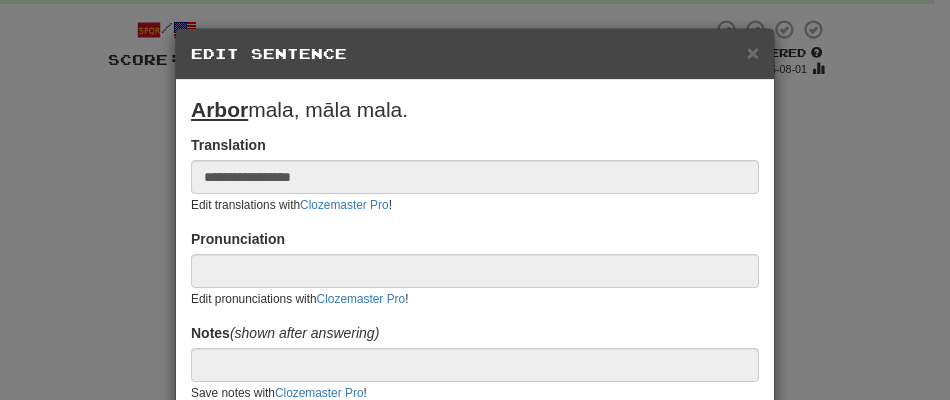 click on "**********" at bounding box center (475, 200) 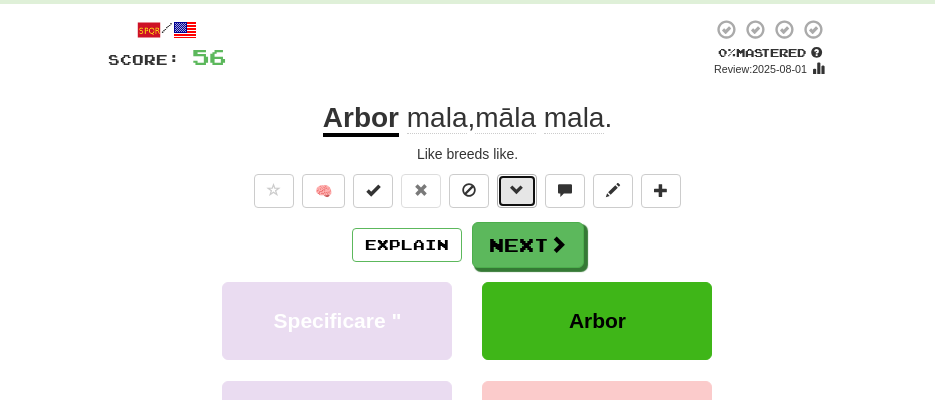 click at bounding box center (517, 190) 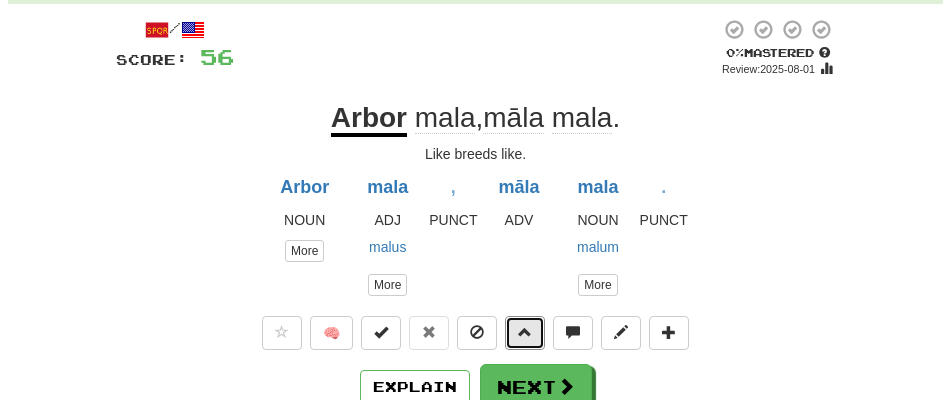 scroll, scrollTop: 200, scrollLeft: 0, axis: vertical 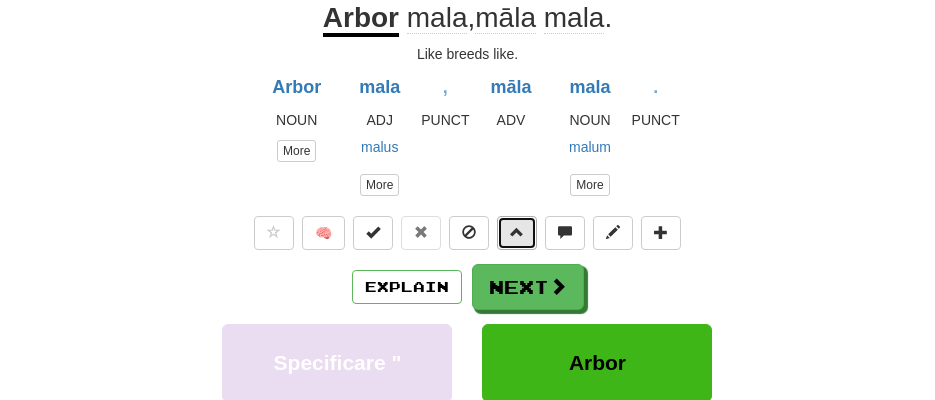 click at bounding box center (517, 232) 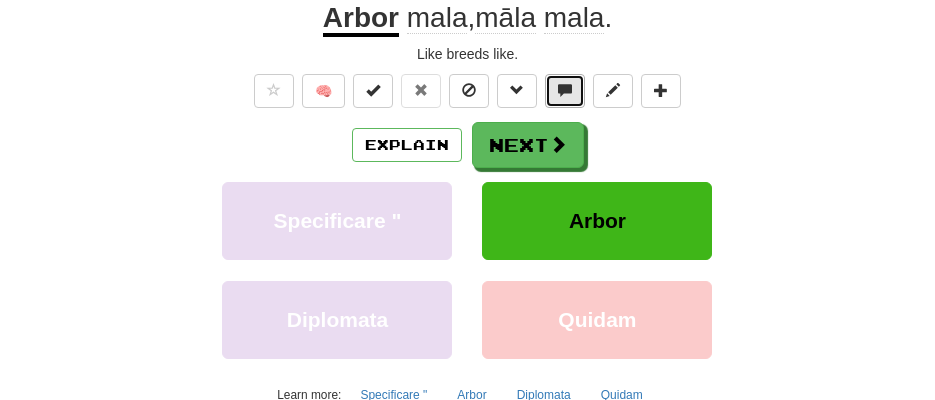 click at bounding box center (565, 91) 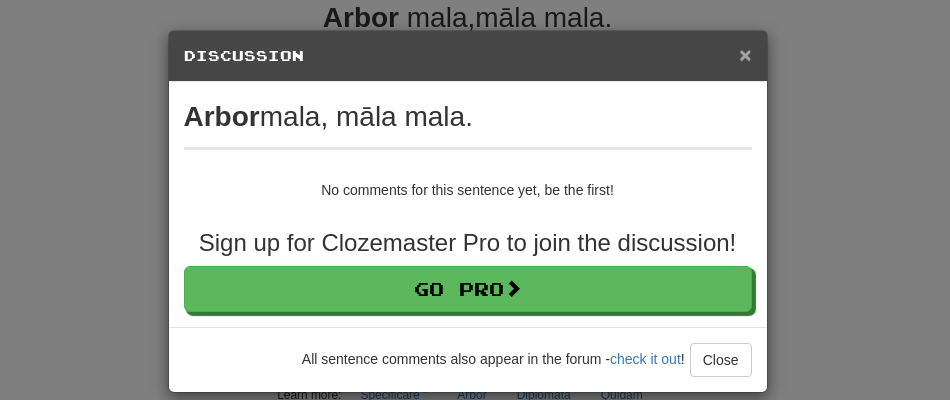 click on "×" at bounding box center [745, 54] 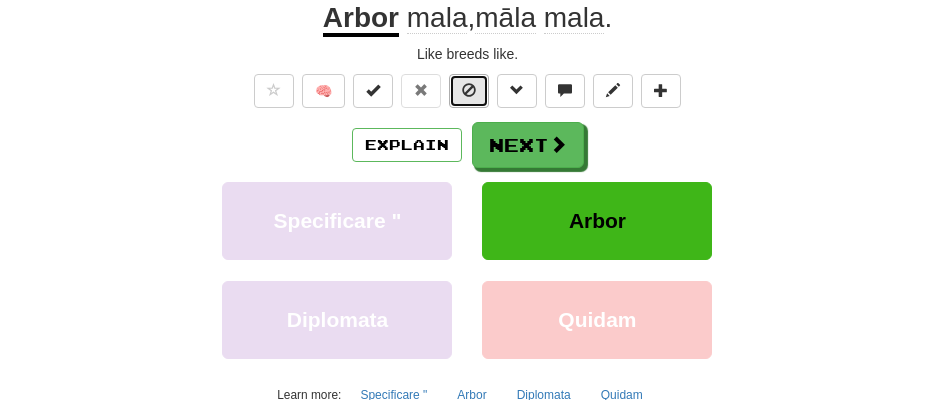click at bounding box center (469, 90) 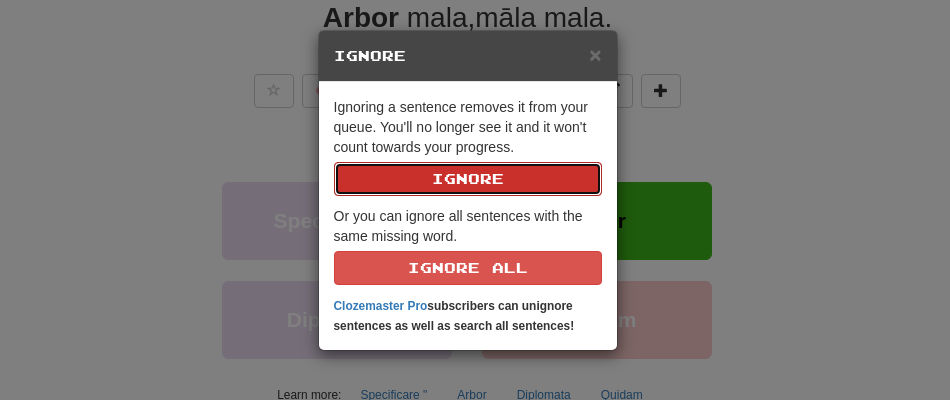 click on "Ignore" at bounding box center (468, 179) 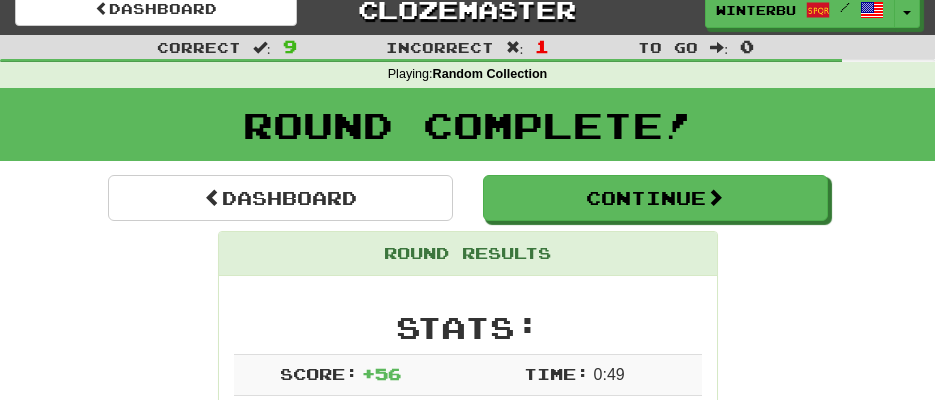 scroll, scrollTop: 3, scrollLeft: 0, axis: vertical 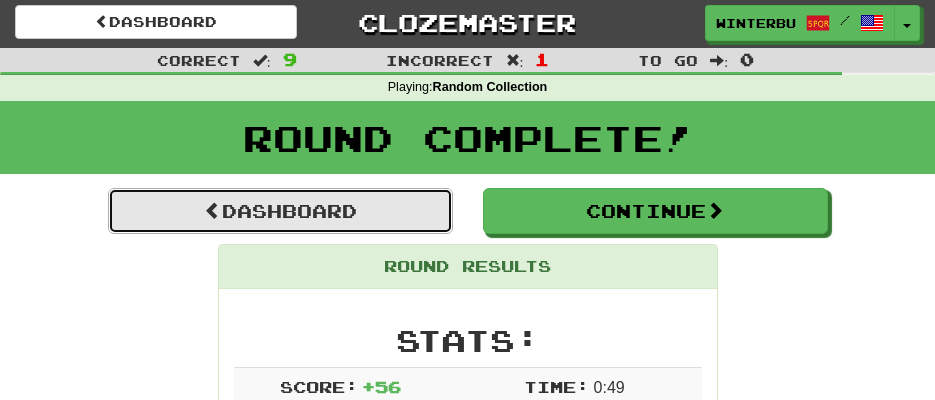 click on "Dashboard" at bounding box center (280, 211) 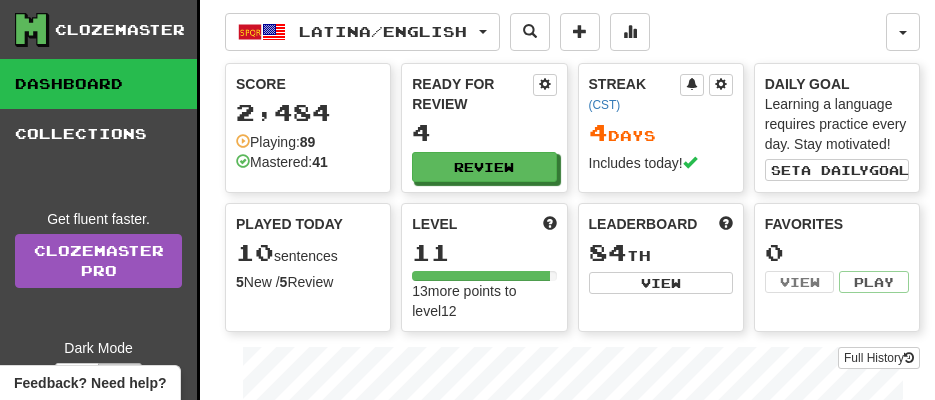 scroll, scrollTop: 0, scrollLeft: 0, axis: both 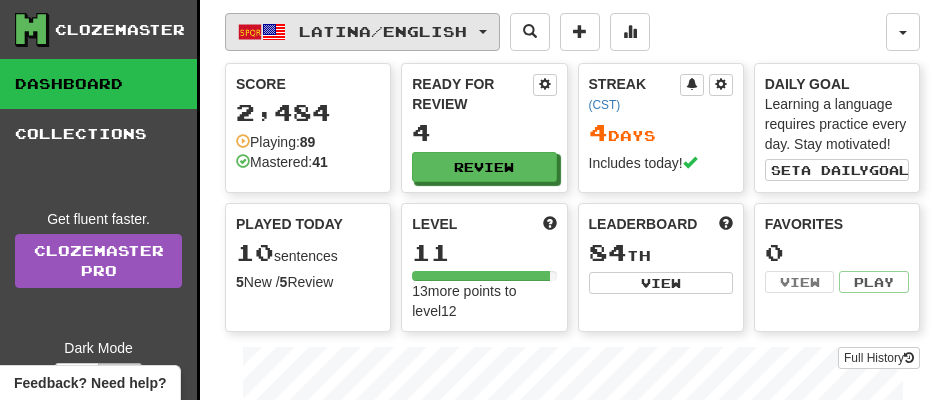 click on "Latina  /  English" at bounding box center [383, 31] 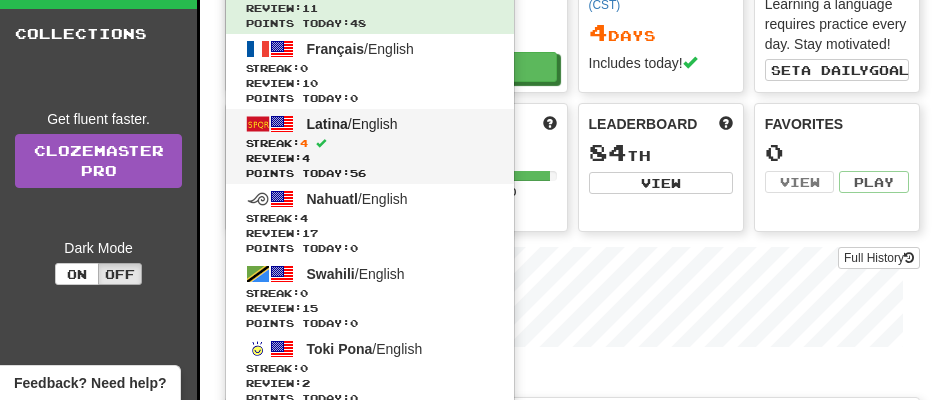scroll, scrollTop: 200, scrollLeft: 0, axis: vertical 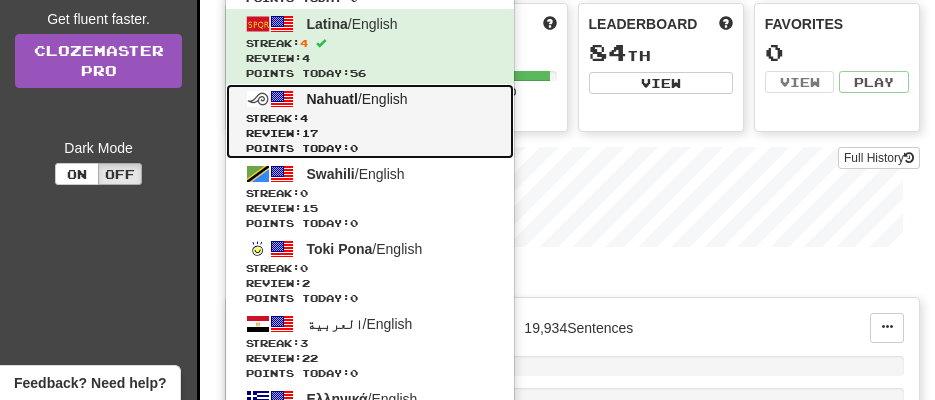 click on "Review:  17" at bounding box center (370, 133) 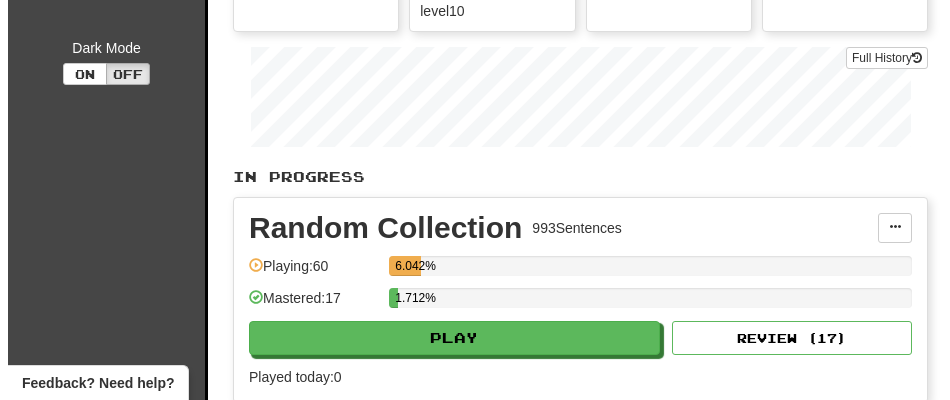 scroll, scrollTop: 400, scrollLeft: 0, axis: vertical 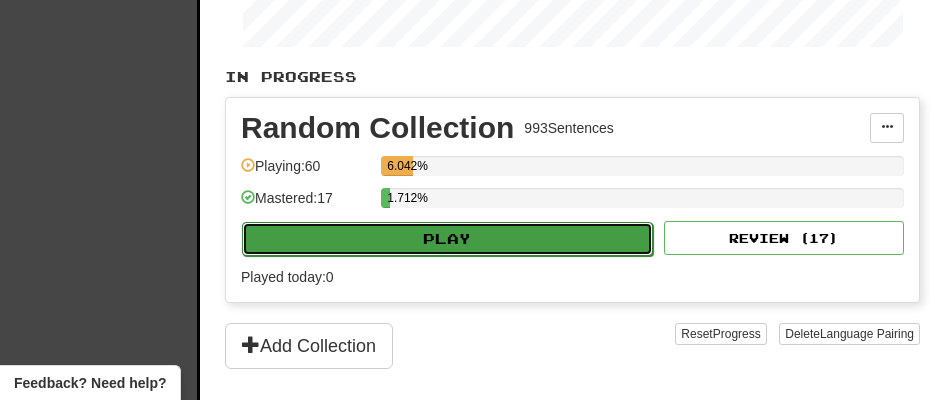 click on "Play" at bounding box center (447, 239) 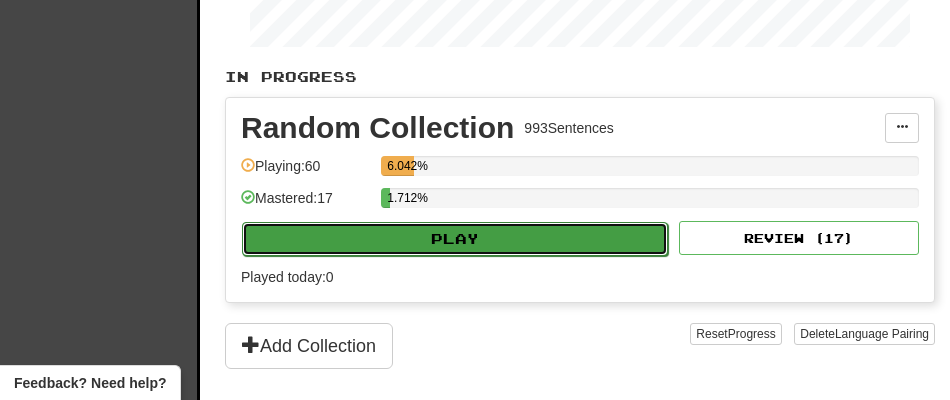 select on "**" 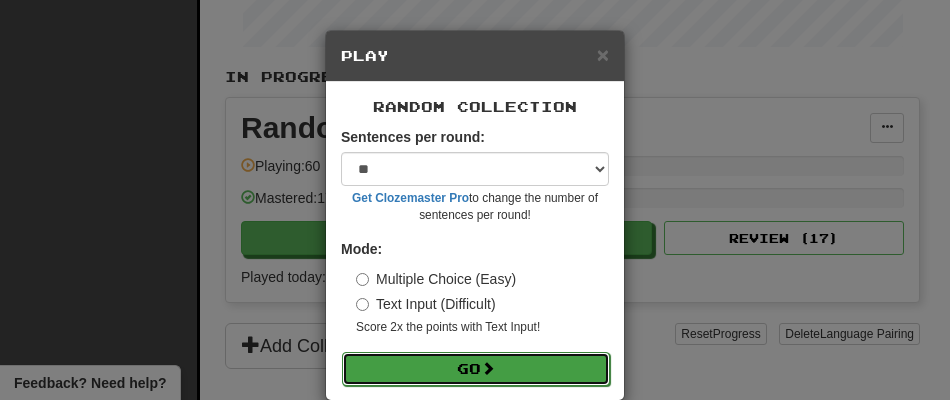 click on "Go" at bounding box center (476, 369) 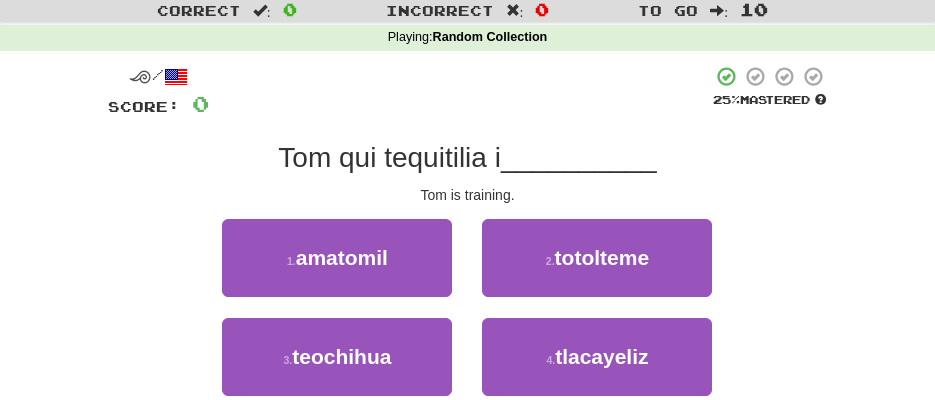 scroll, scrollTop: 100, scrollLeft: 0, axis: vertical 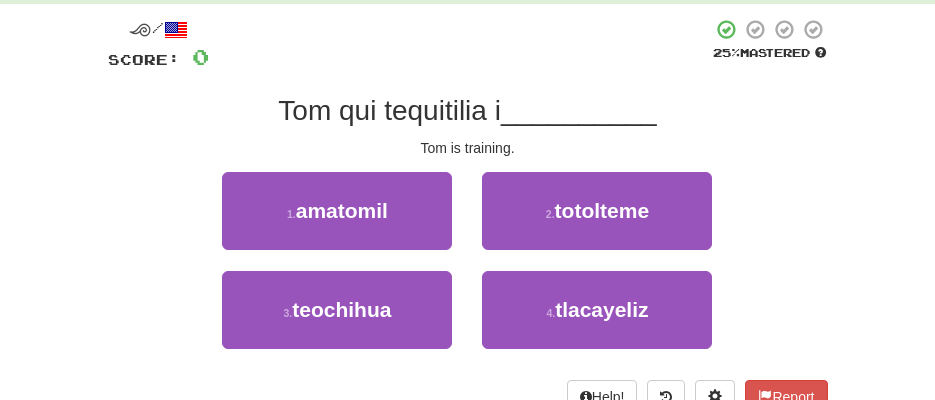click on "Tom qui tequitilia i  [NAME]" at bounding box center [468, 111] 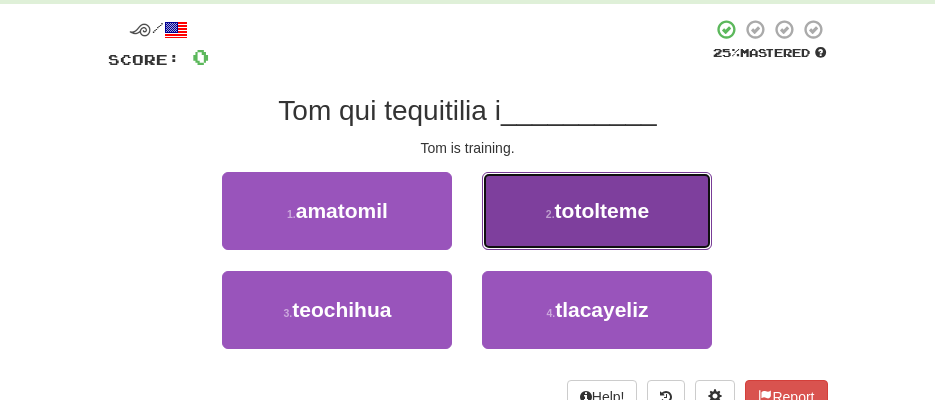 click on "2 .  totolteme" at bounding box center [597, 211] 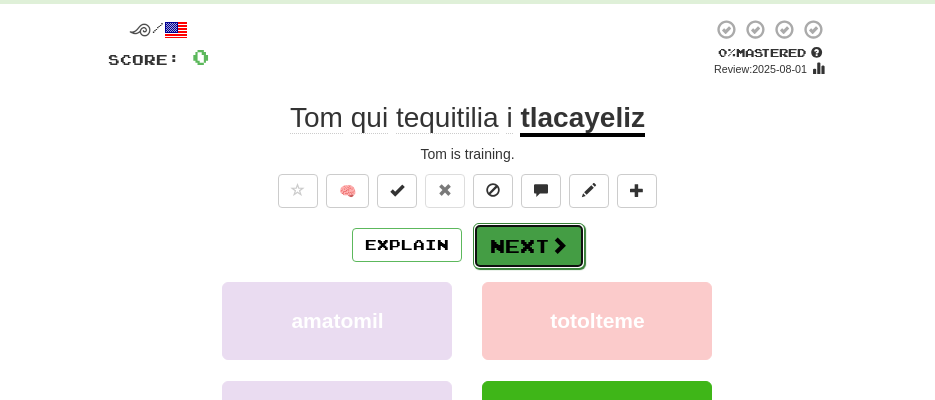 click on "Next" at bounding box center [529, 246] 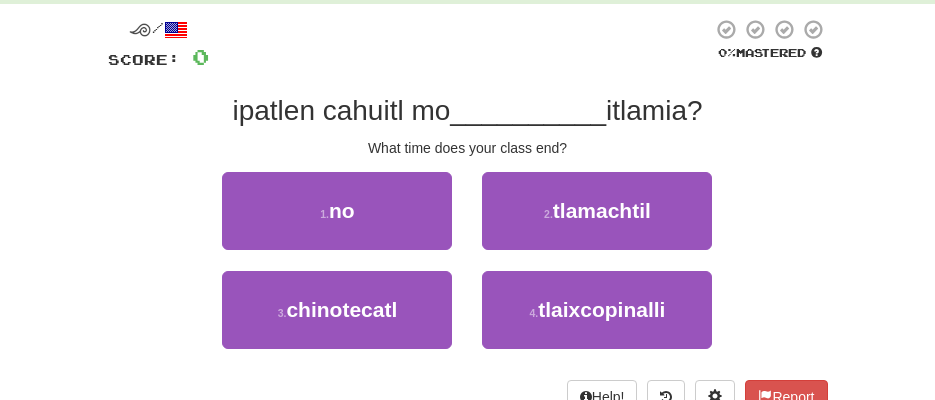 click on "1 .  no 2 .  tlamachtil" at bounding box center [468, 221] 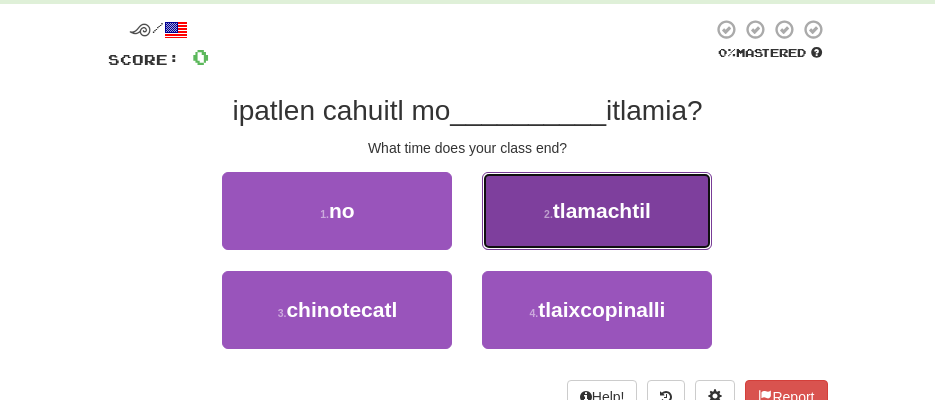click on "2 .  tlamachtil" at bounding box center [597, 211] 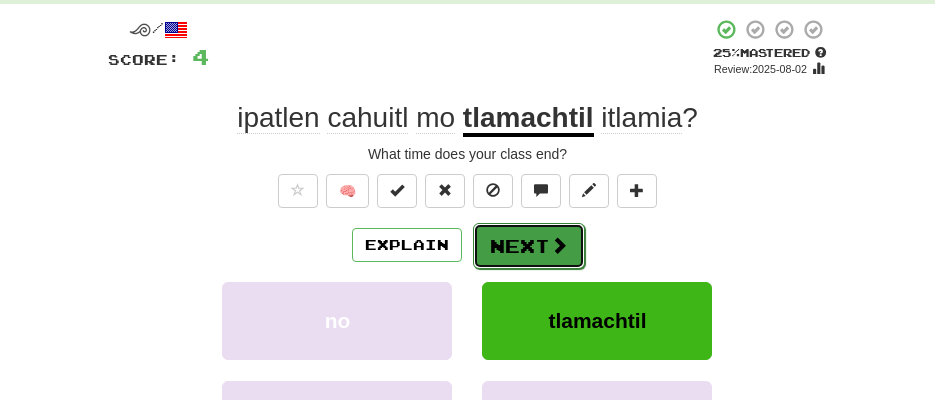 click on "Next" at bounding box center [529, 246] 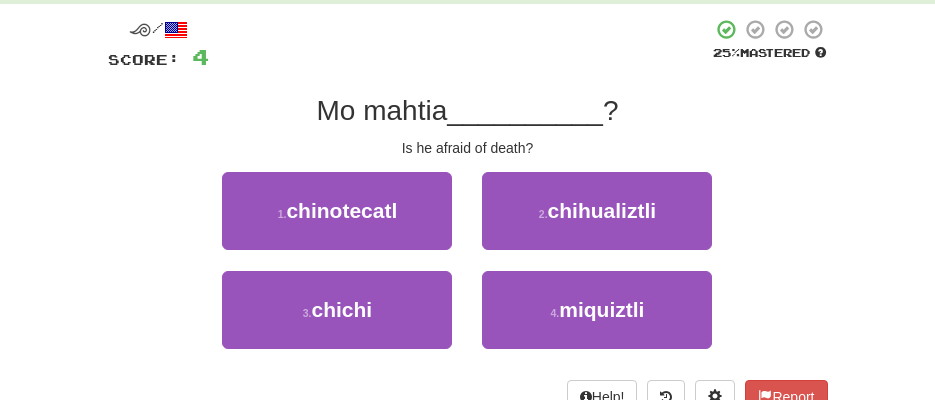 click on "1 .  chinotecatl 2 .  chihualiztli" at bounding box center (468, 221) 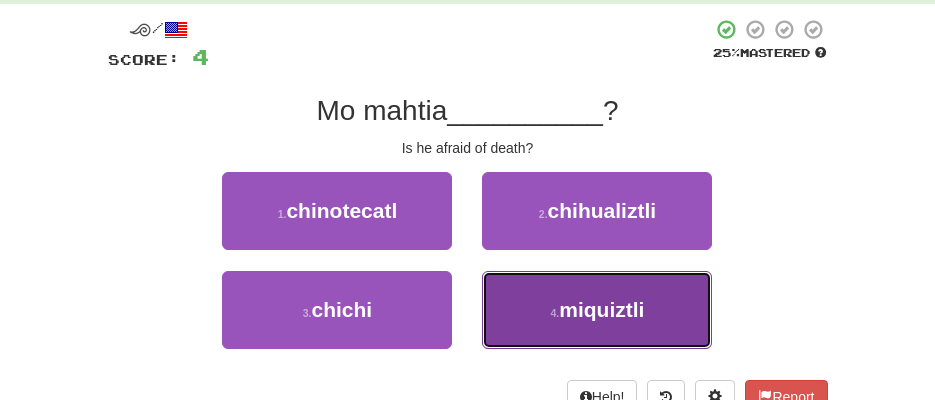 click on "4 .  miquiztli" at bounding box center [597, 310] 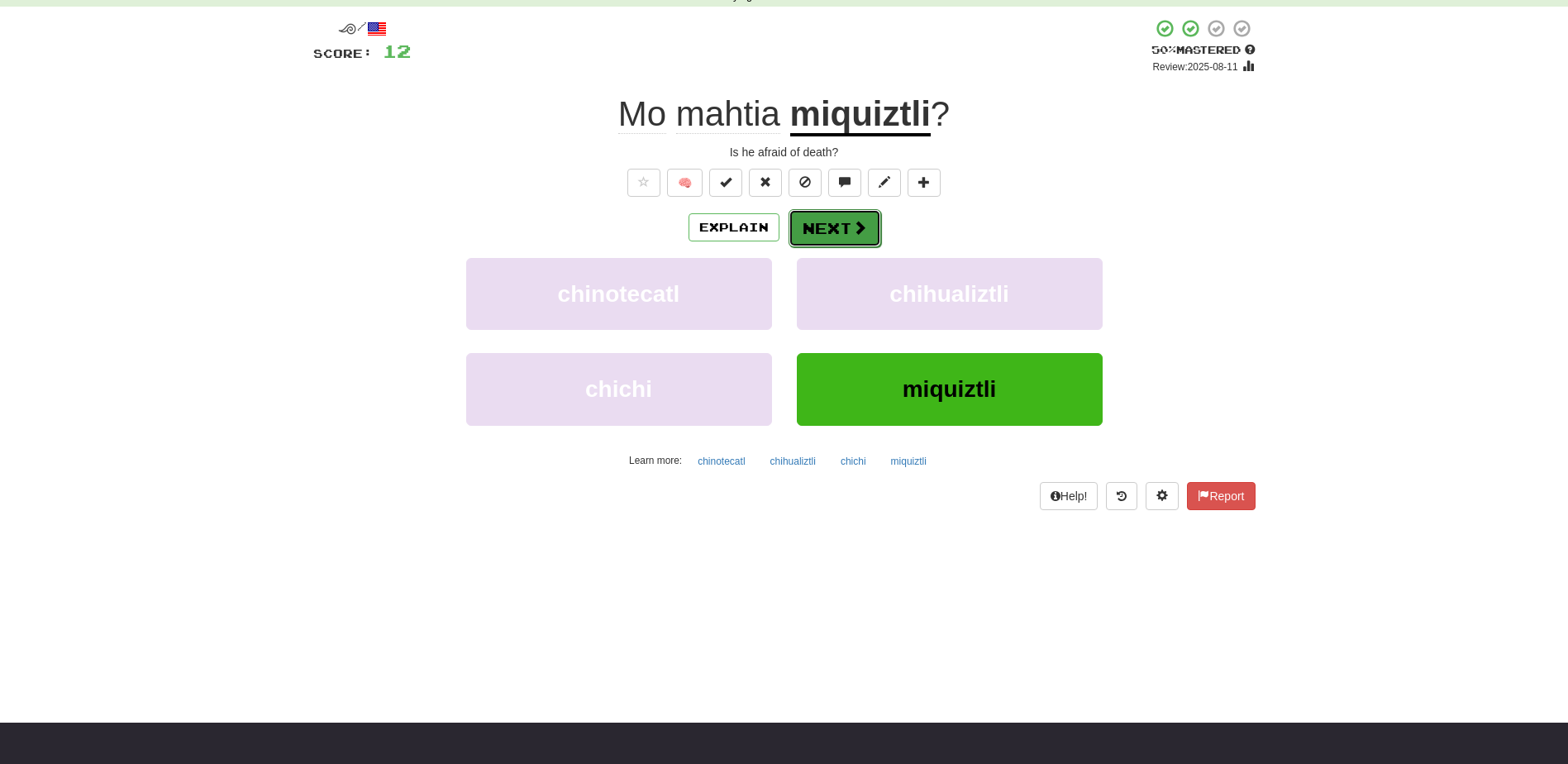 click on "Next" at bounding box center (835, 228) 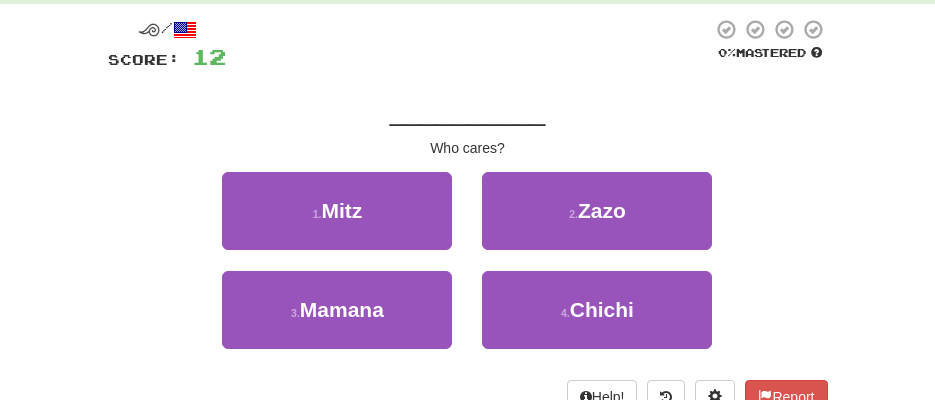 click on "1 .  Mitz 2 .  Zazo" at bounding box center [468, 221] 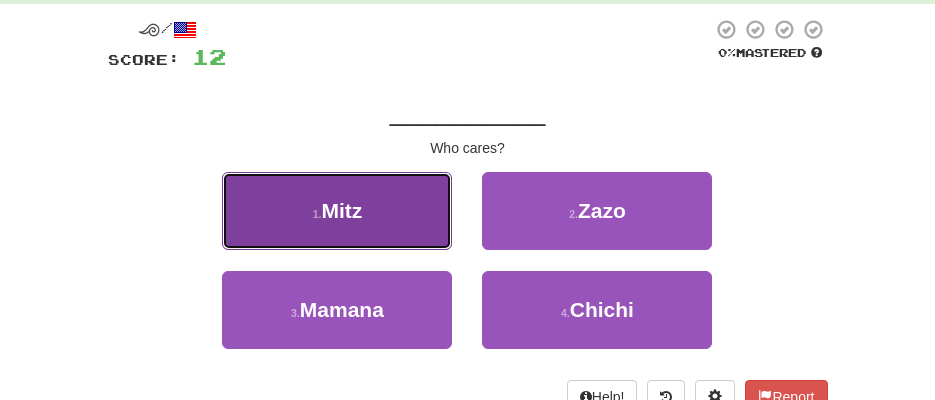 click on "1 .  Mitz" at bounding box center [337, 211] 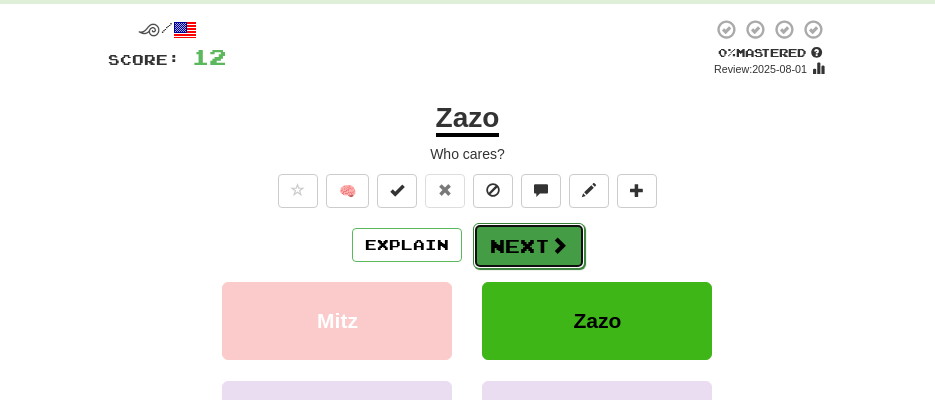 click on "Next" at bounding box center [529, 246] 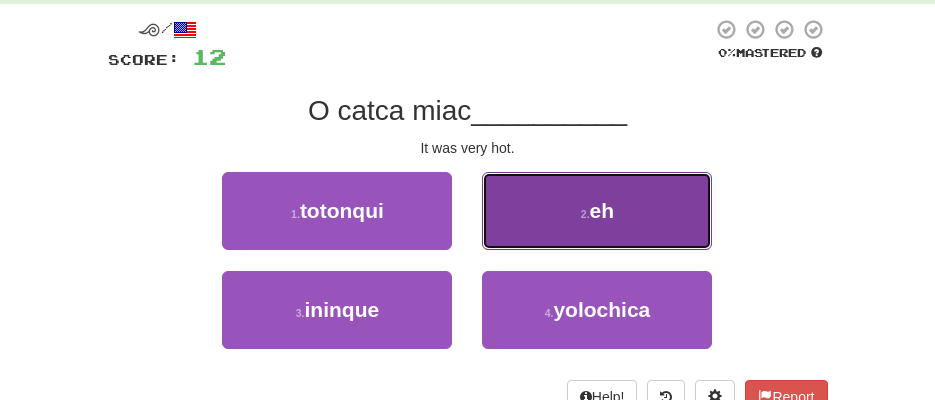 click on "2 .  eh" at bounding box center (597, 211) 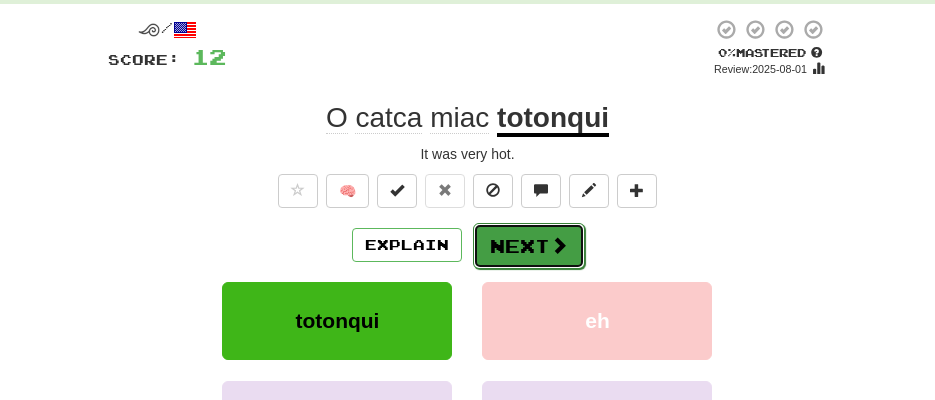 click at bounding box center [559, 245] 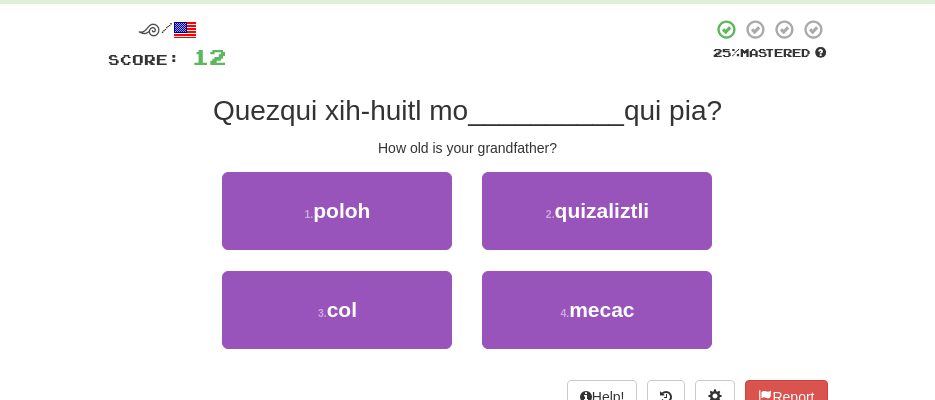 click on "1 .  poloh 2 .  quizaliztli" at bounding box center (468, 221) 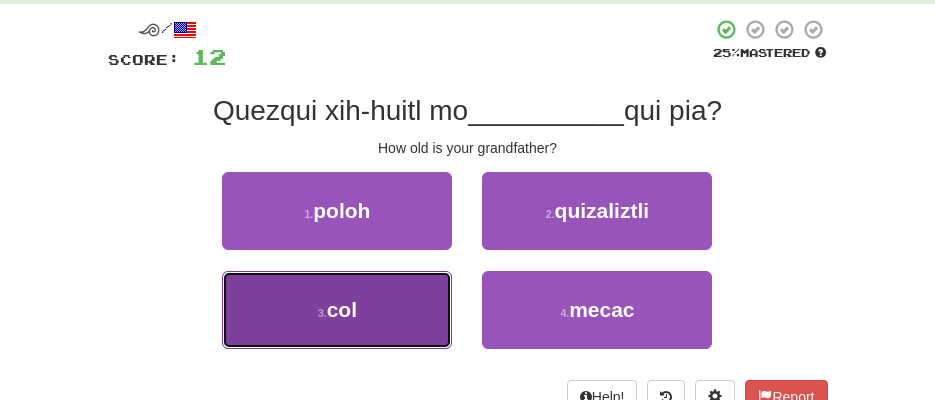 click on "3 .  col" at bounding box center (337, 310) 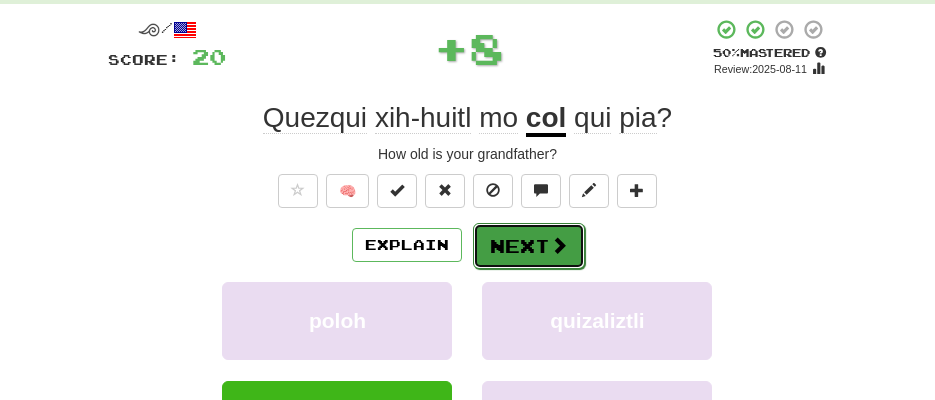 click on "Next" at bounding box center [529, 246] 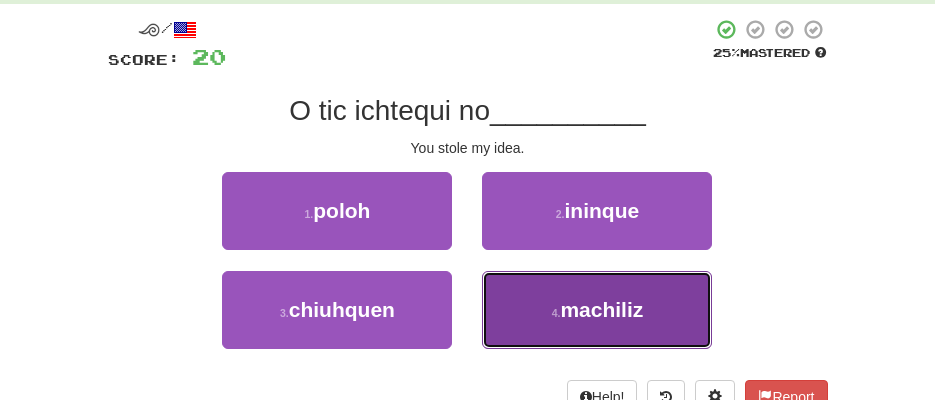 click on "4 ." at bounding box center [556, 313] 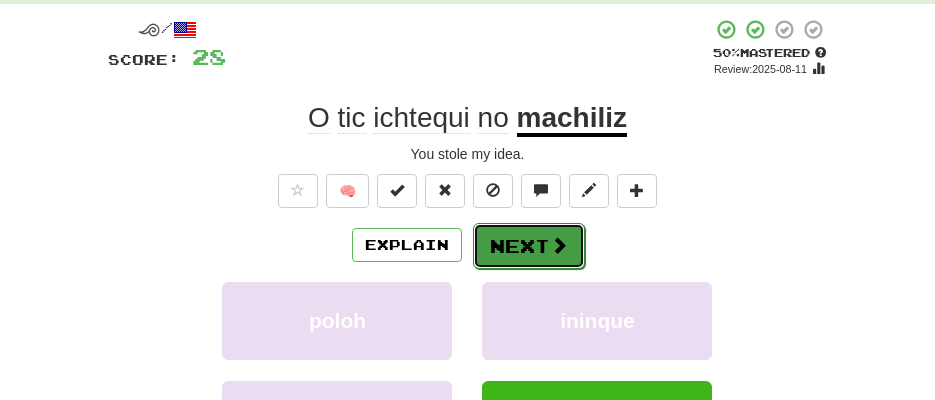 click at bounding box center [559, 245] 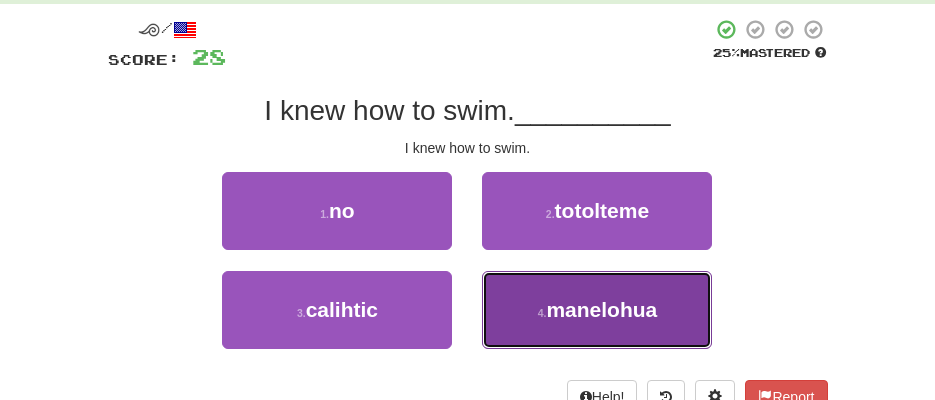 click on "manelohua" at bounding box center [601, 309] 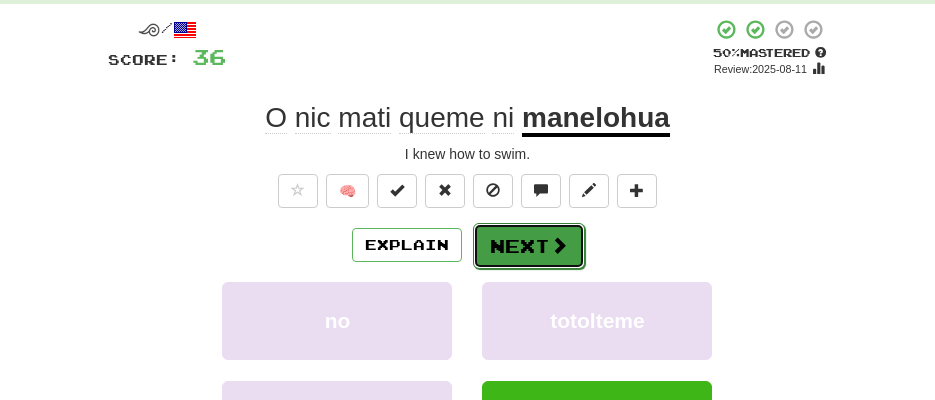click on "Next" at bounding box center [529, 246] 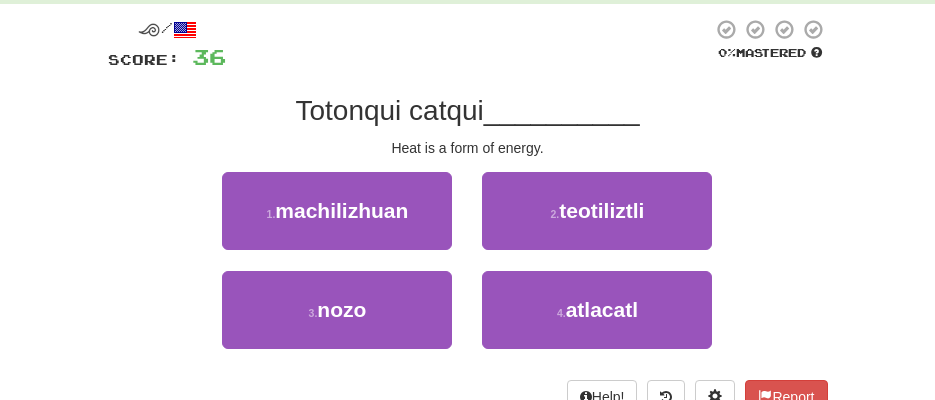 click on "1 .  machilizhuan 2 .  teotiliztli" at bounding box center [468, 221] 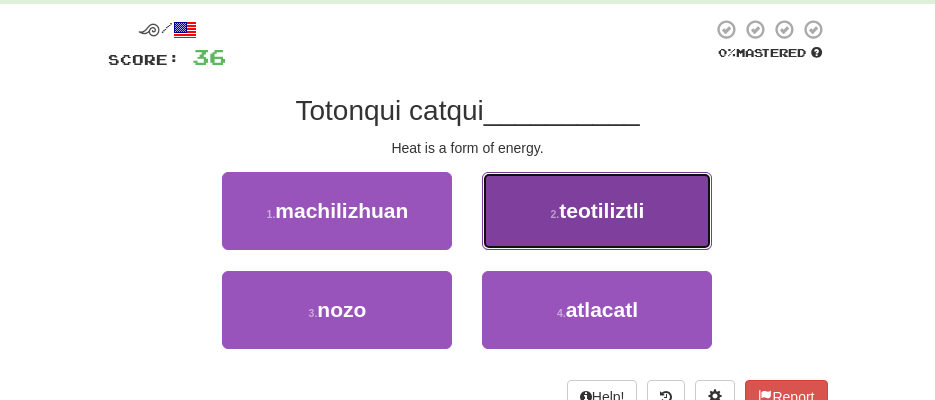 click on "2 .  teotiliztli" at bounding box center [597, 211] 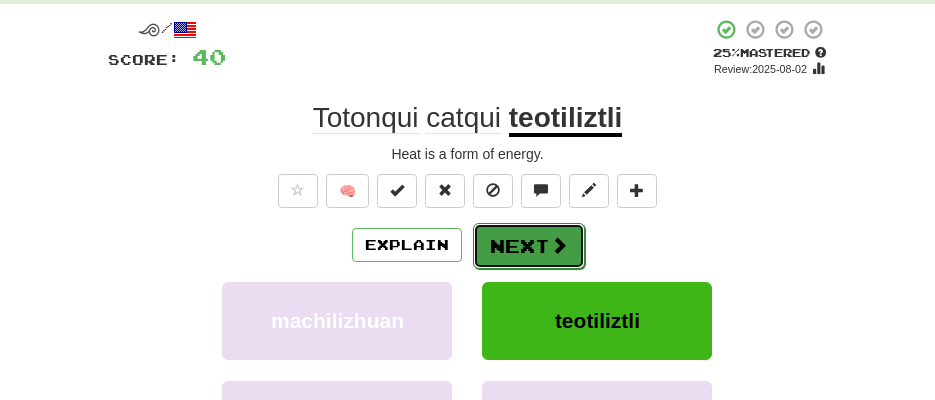 click on "Next" at bounding box center [529, 246] 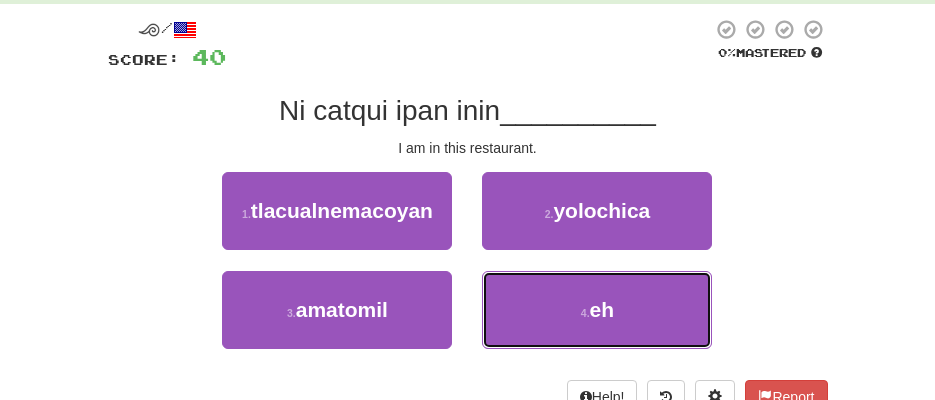 drag, startPoint x: 570, startPoint y: 288, endPoint x: 677, endPoint y: 452, distance: 195.81879 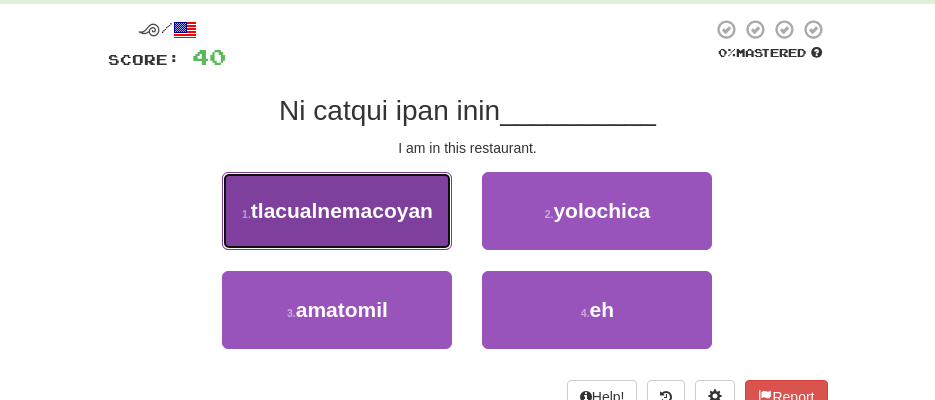 click on "tlacualnemacoyan" at bounding box center (342, 210) 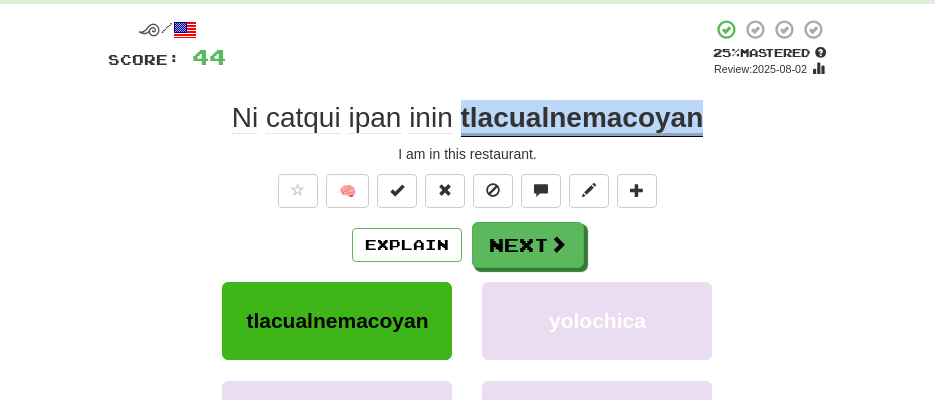 drag, startPoint x: 709, startPoint y: 132, endPoint x: 462, endPoint y: 124, distance: 247.12952 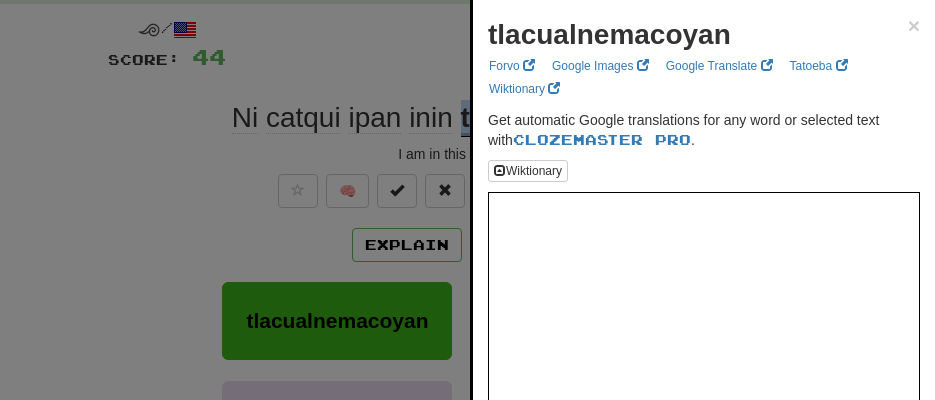 copy on "tlacualnemacoyan" 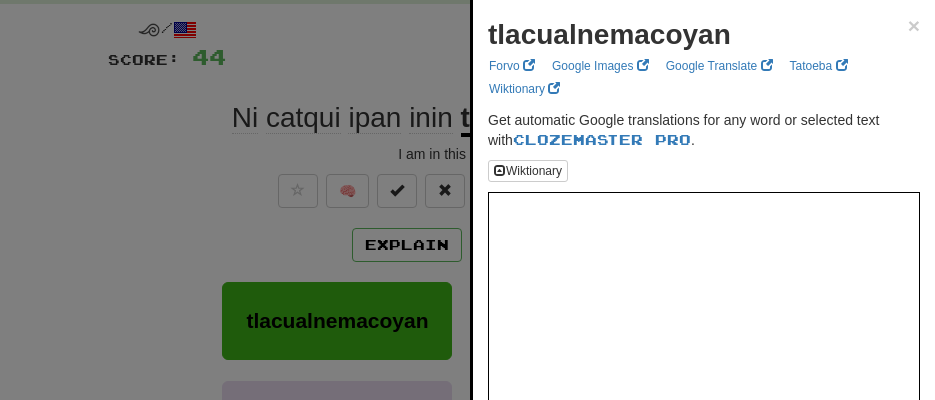 click at bounding box center [467, 200] 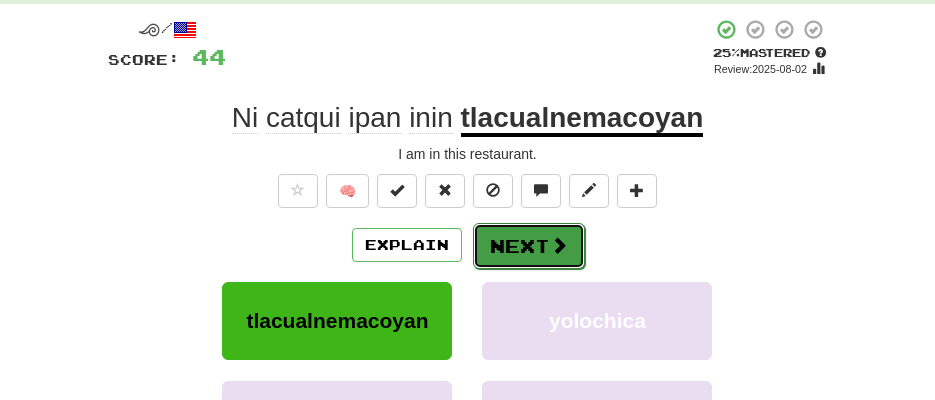 click at bounding box center (559, 245) 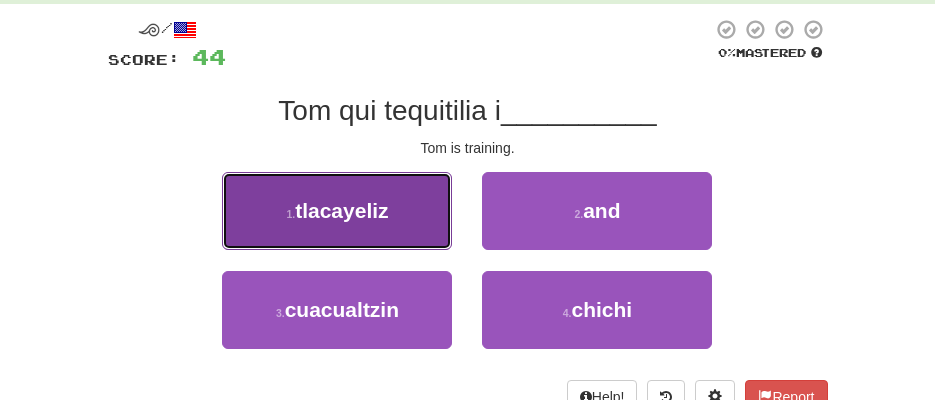 click on "1 .  tlacayeliz" at bounding box center [337, 211] 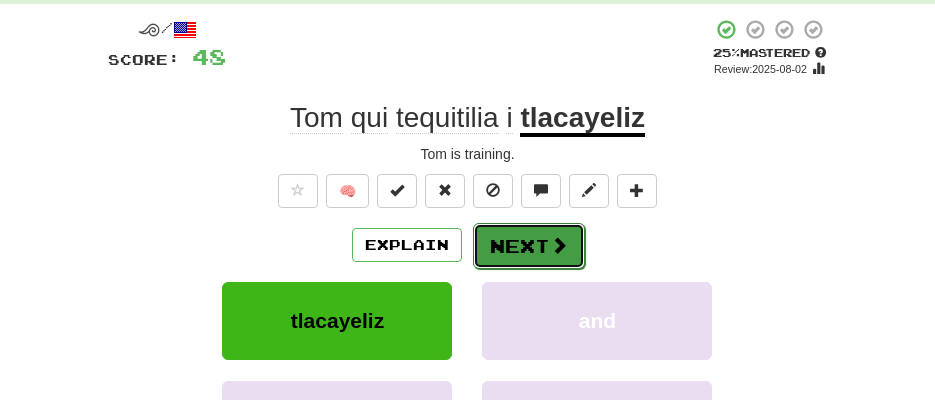 click on "Next" at bounding box center [529, 246] 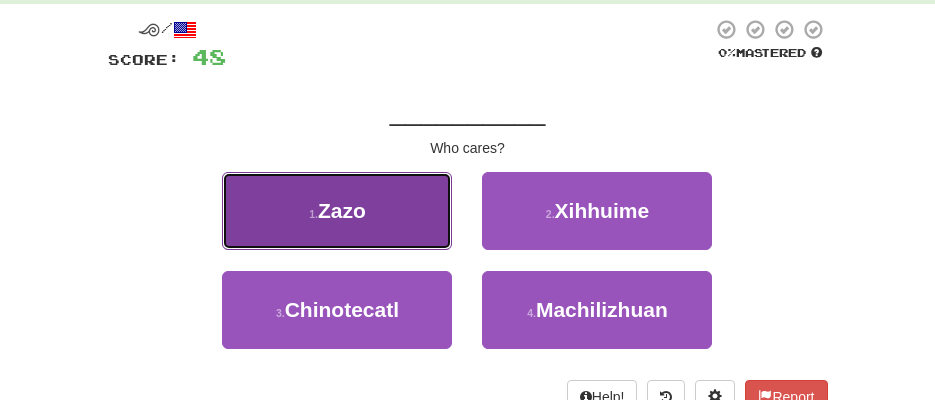 click on "1 .  Zazo" at bounding box center (337, 211) 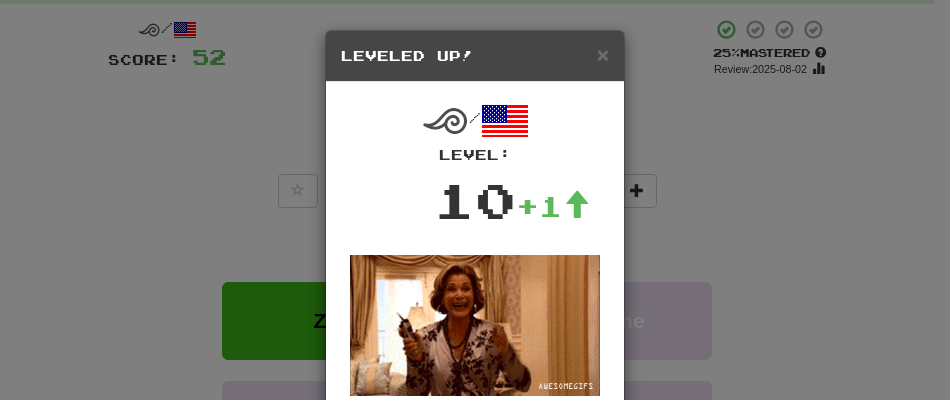 click at bounding box center [475, 325] 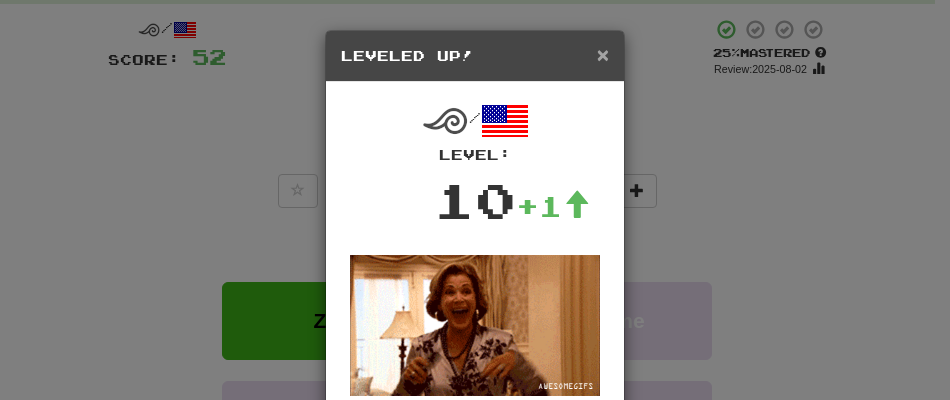 click on "×" at bounding box center [603, 54] 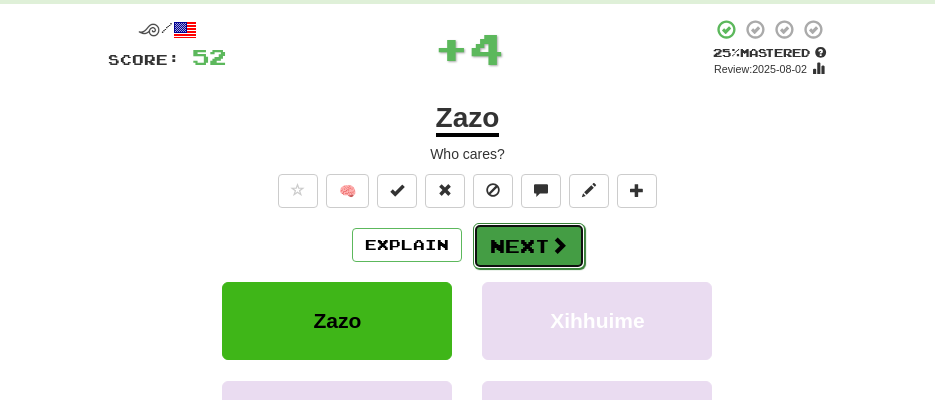 click on "Next" at bounding box center (529, 246) 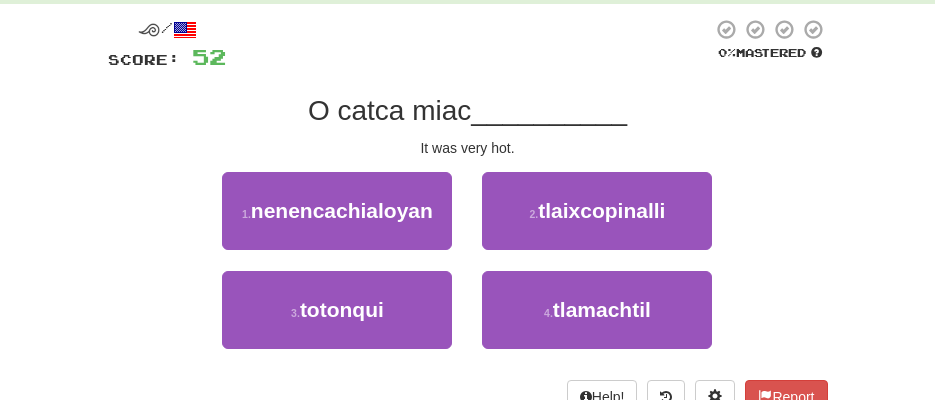click on "1 .  nenencachialoyan 2 .  tlaixcopinalli" at bounding box center (468, 221) 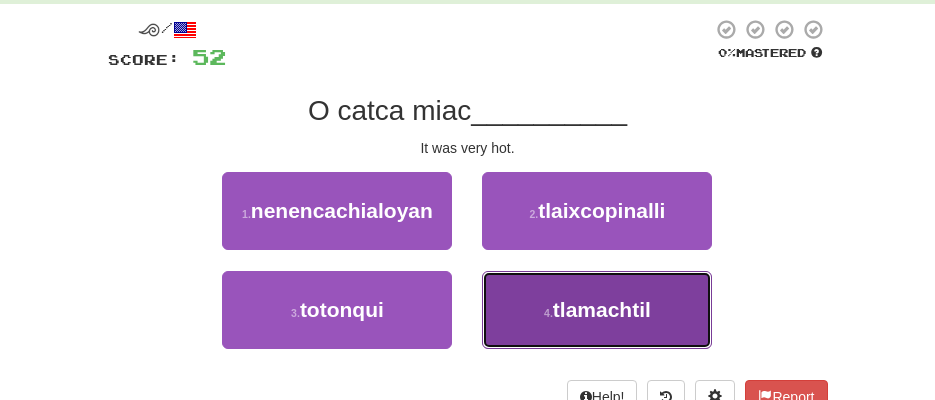 click on "tlamachtil" at bounding box center [602, 309] 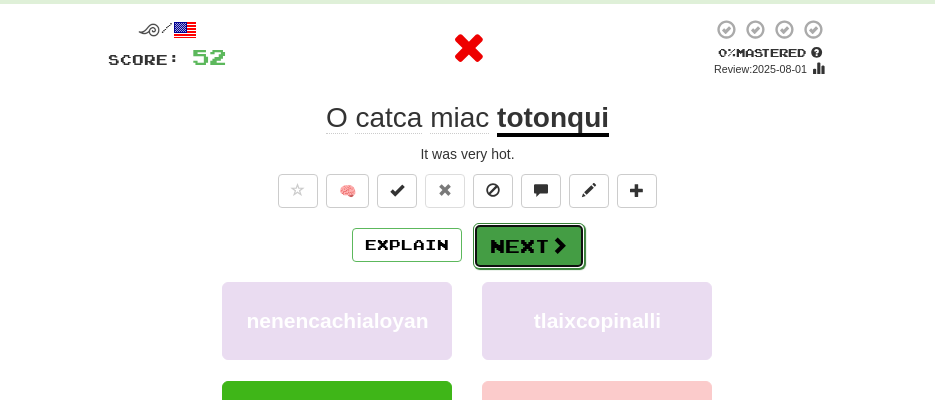 click on "Next" at bounding box center [529, 246] 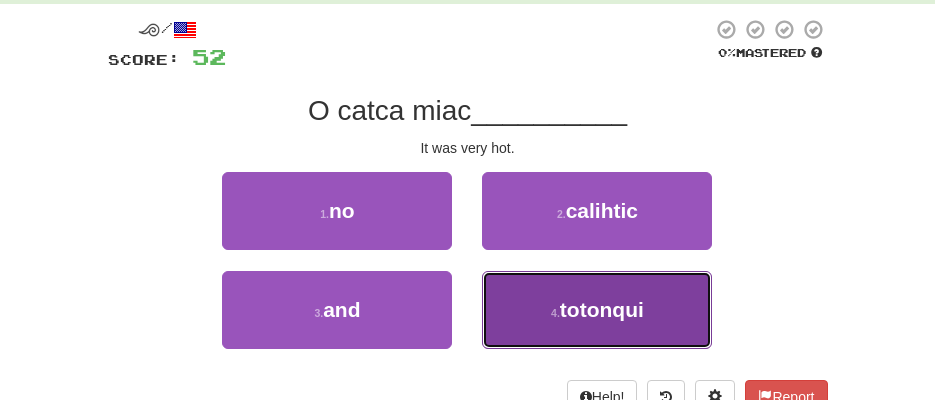 click on "totonqui" at bounding box center [602, 309] 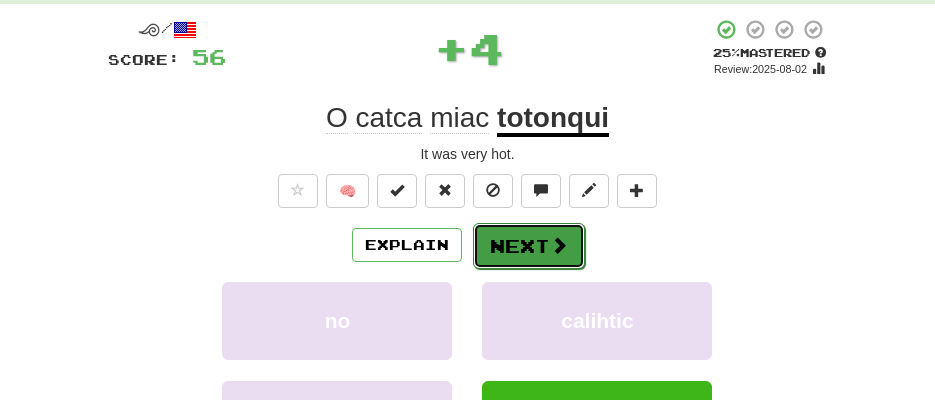 click on "Next" at bounding box center [529, 246] 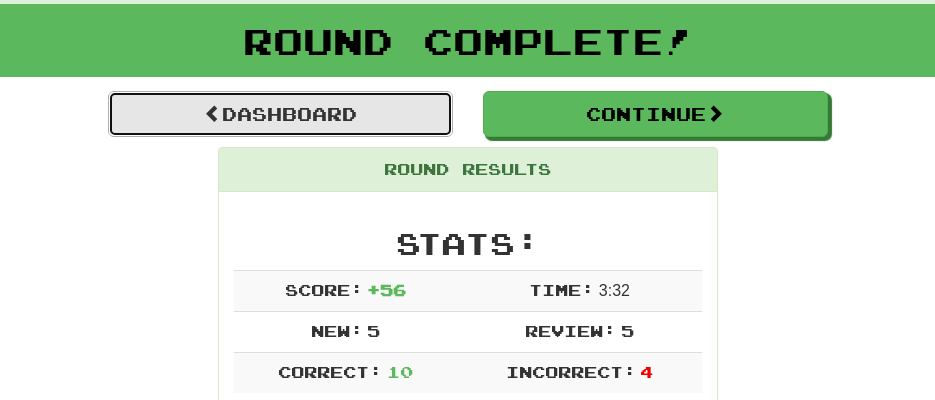 click on "Dashboard" at bounding box center (280, 114) 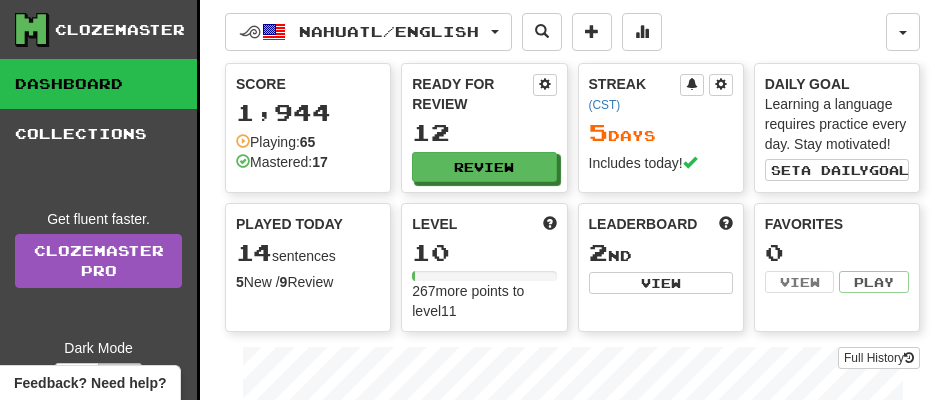 scroll, scrollTop: 0, scrollLeft: 0, axis: both 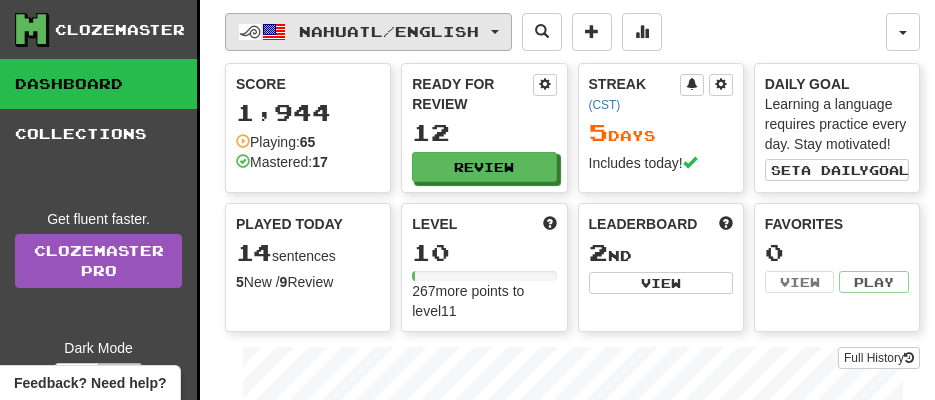 click on "Nahuatl  /  English" 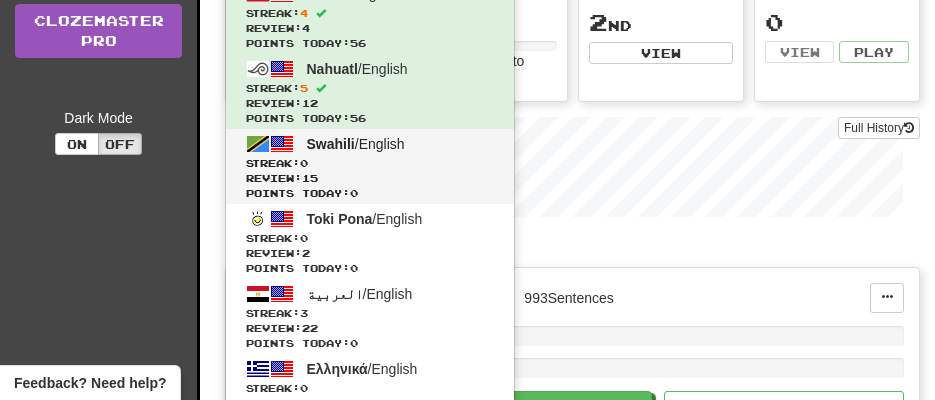 scroll, scrollTop: 300, scrollLeft: 0, axis: vertical 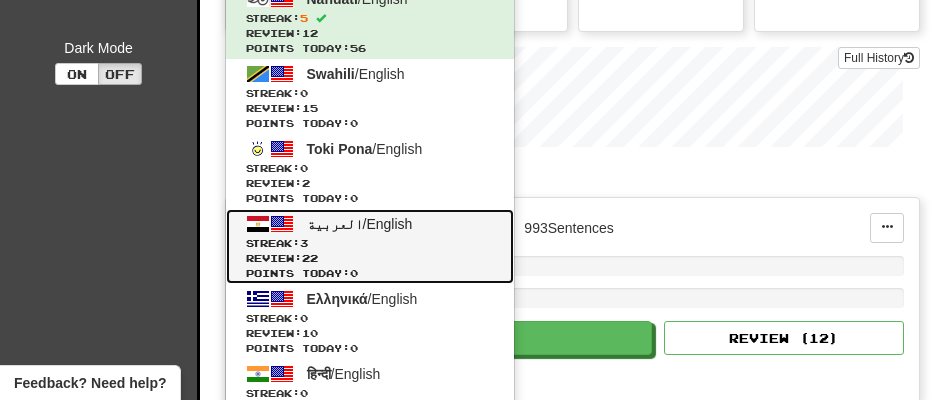click on "Points today:  0" 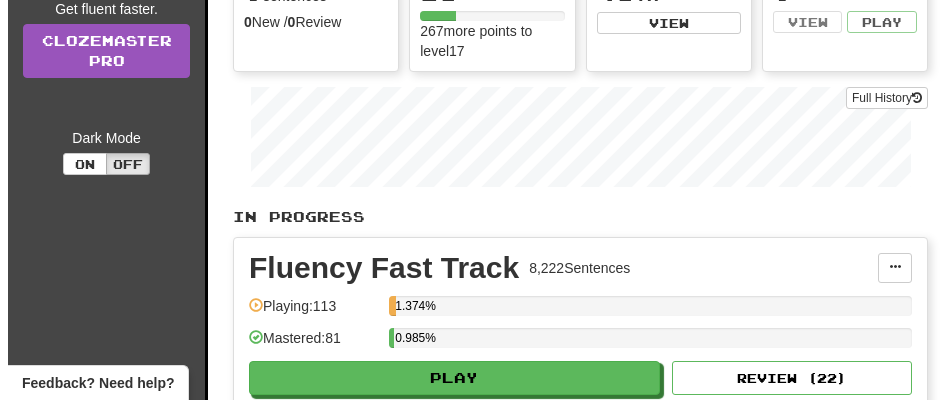 scroll, scrollTop: 300, scrollLeft: 0, axis: vertical 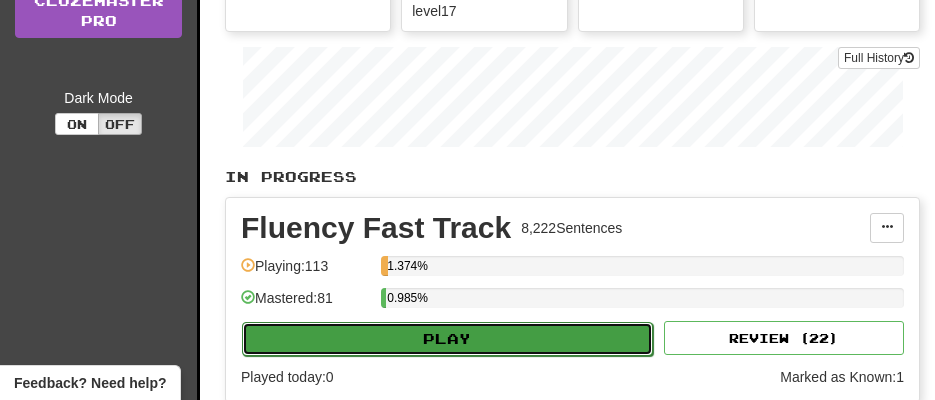 click on "Play" at bounding box center (447, 339) 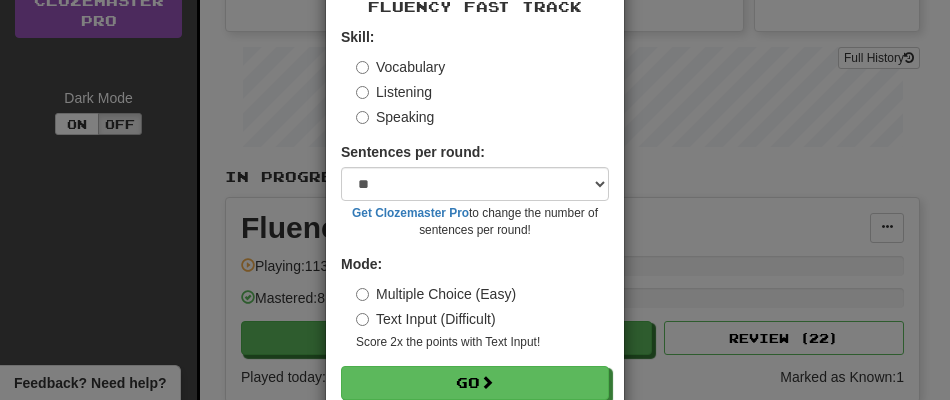 scroll, scrollTop: 146, scrollLeft: 0, axis: vertical 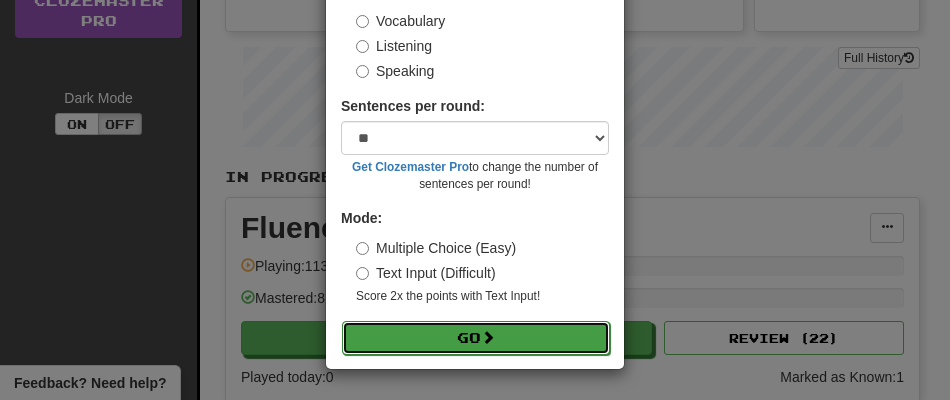 click on "Go" at bounding box center (476, 338) 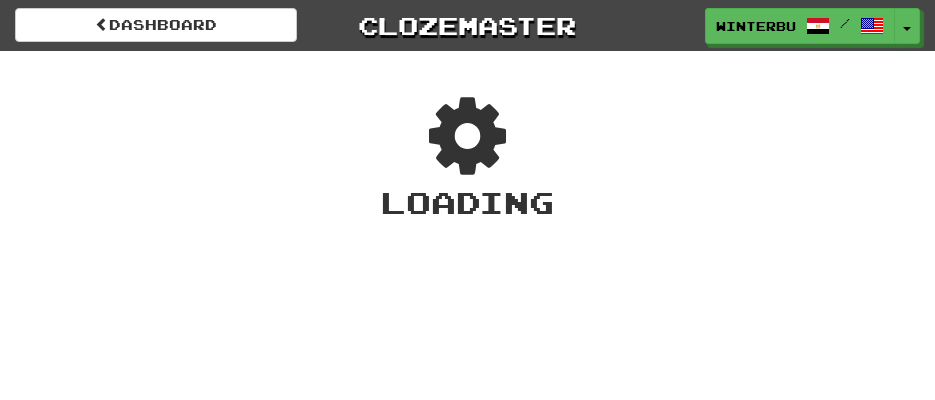 scroll, scrollTop: 0, scrollLeft: 0, axis: both 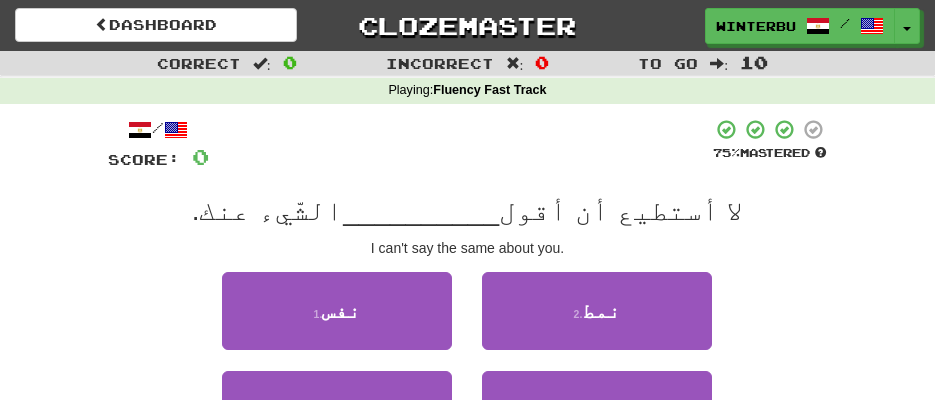 click on "1 .  نفس 2 .  نمط" at bounding box center (468, 321) 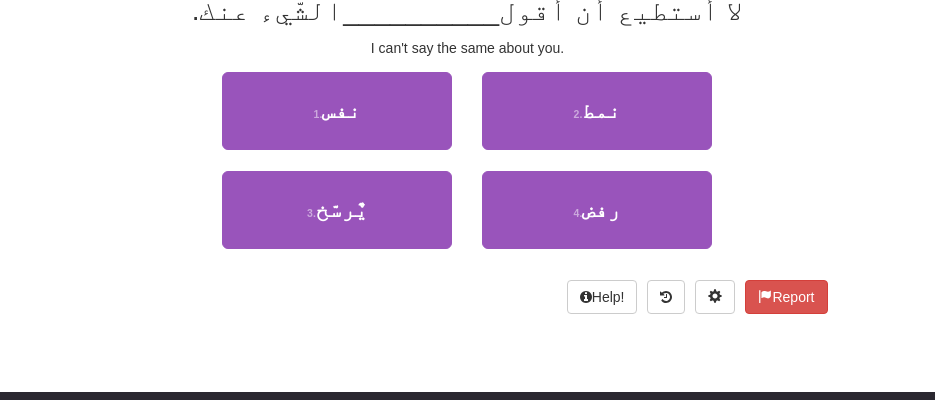 scroll, scrollTop: 100, scrollLeft: 0, axis: vertical 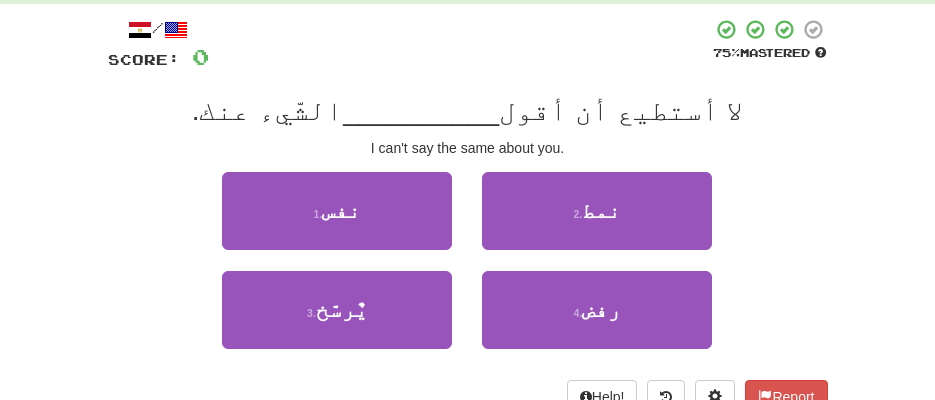 click on "لا أستطيع أن أقول" at bounding box center [621, 110] 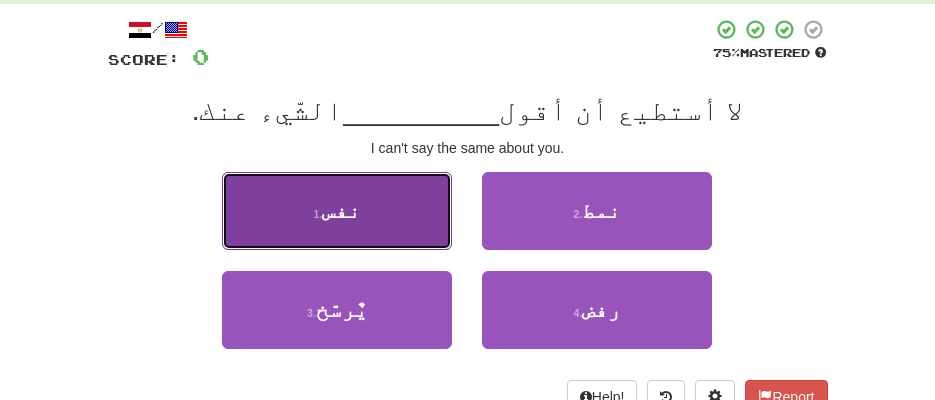 click on "1 .  نفس" at bounding box center (337, 211) 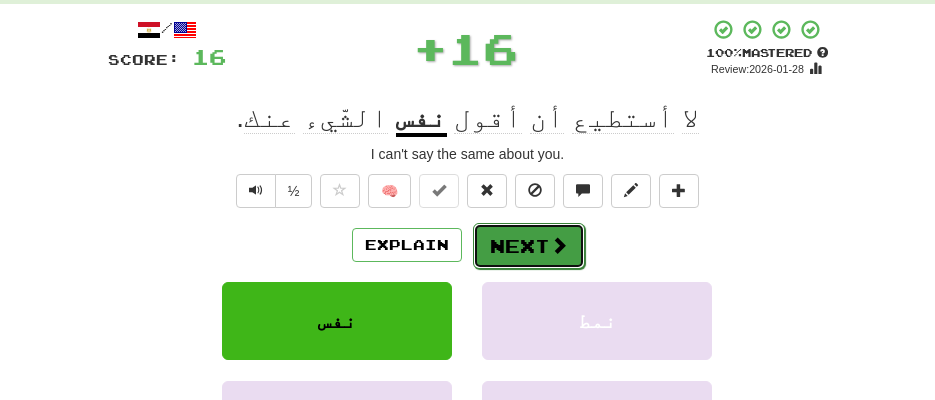 click at bounding box center (559, 245) 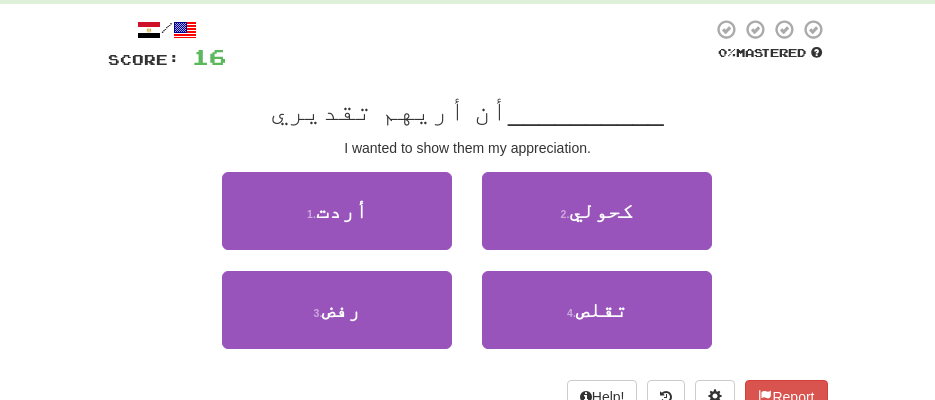 click on "1 .  أردت 2 .  كحولي" at bounding box center [468, 221] 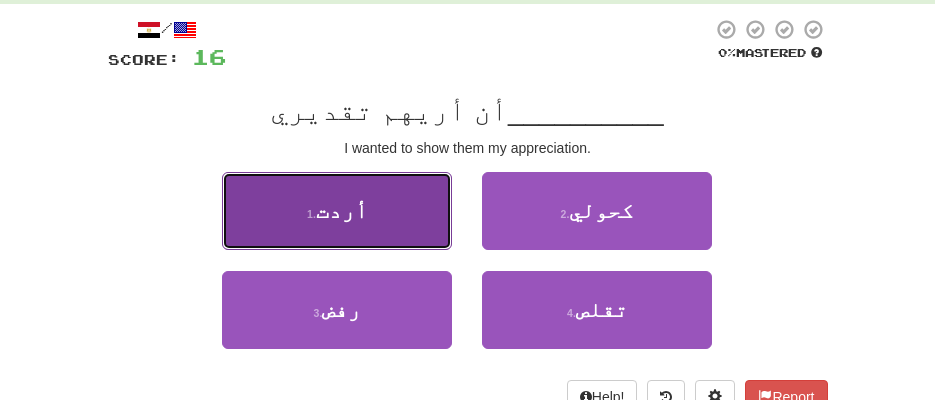 click on "1 .  أردت" at bounding box center (337, 211) 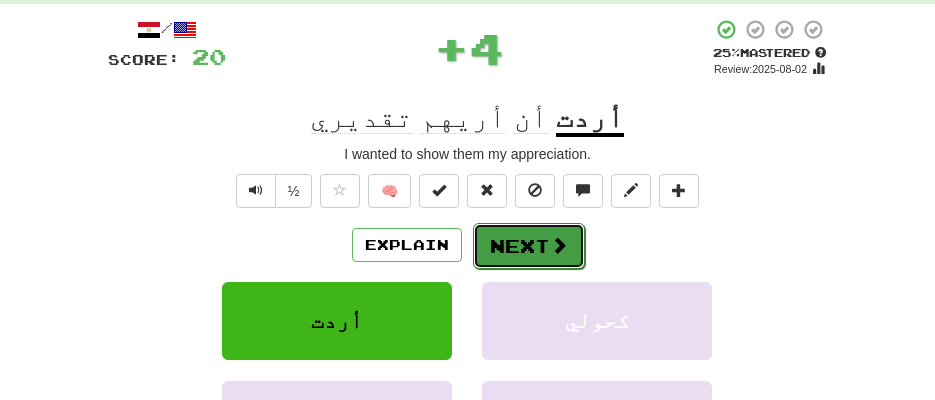 click on "Next" at bounding box center [529, 246] 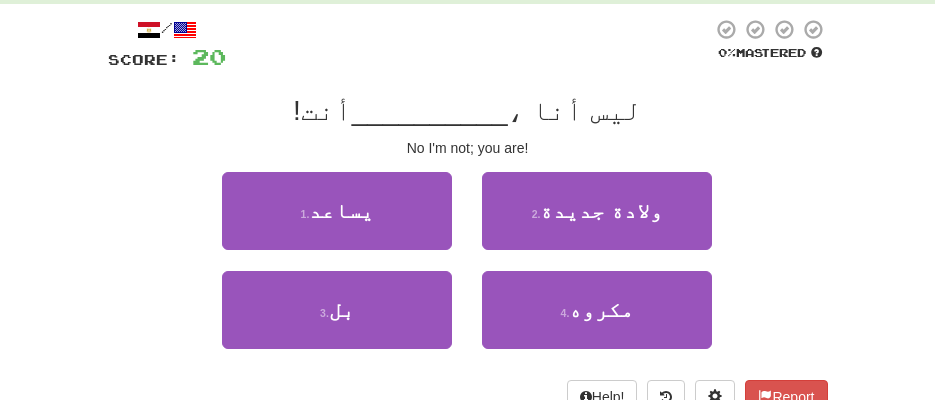 click on "1 .  يساعد 2 .  ولادة جديدة" at bounding box center (468, 221) 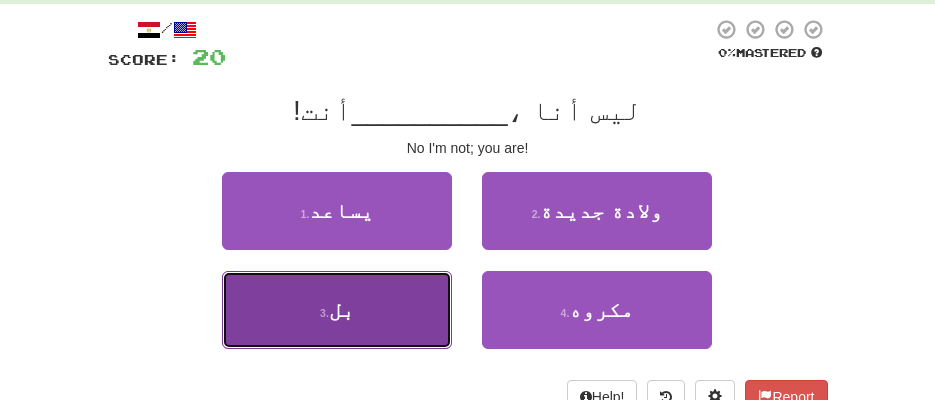 click on "3 .  بل" at bounding box center (337, 310) 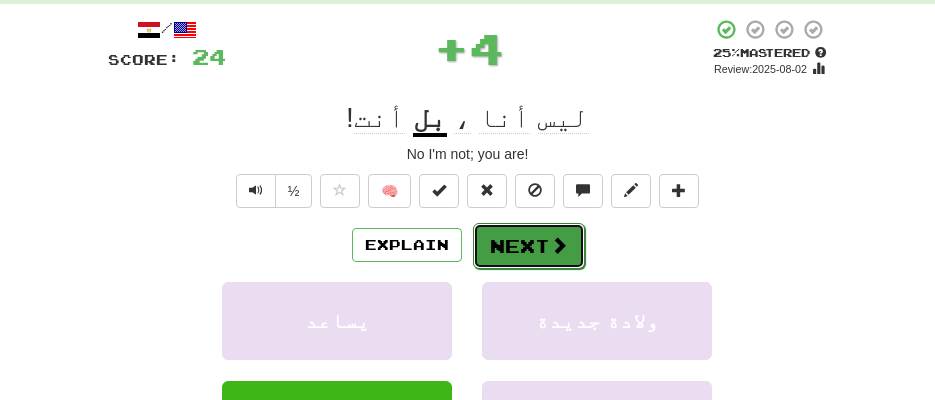 click on "Next" at bounding box center (529, 246) 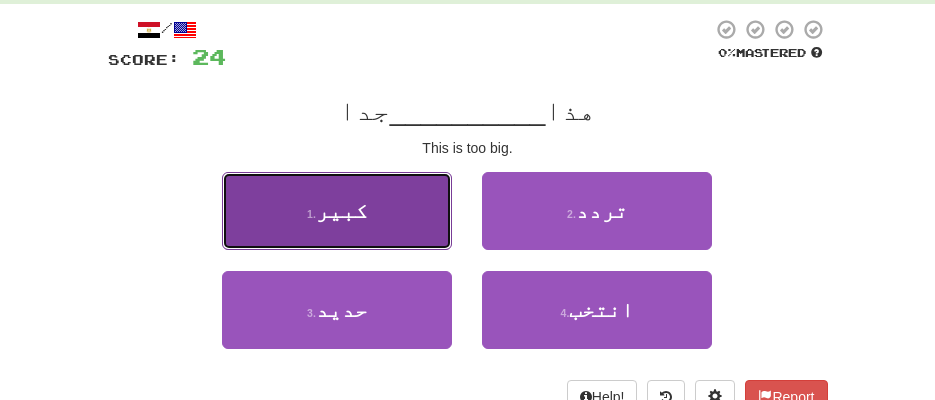 click on "1 .  كبير" at bounding box center [337, 211] 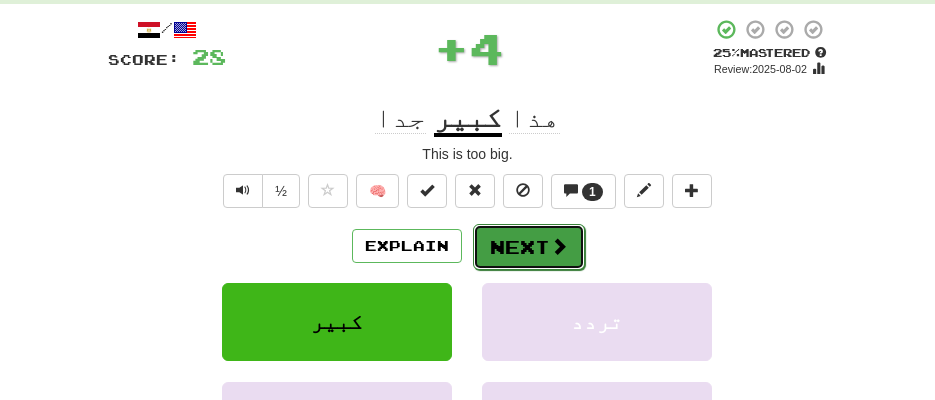 click on "Next" at bounding box center (529, 247) 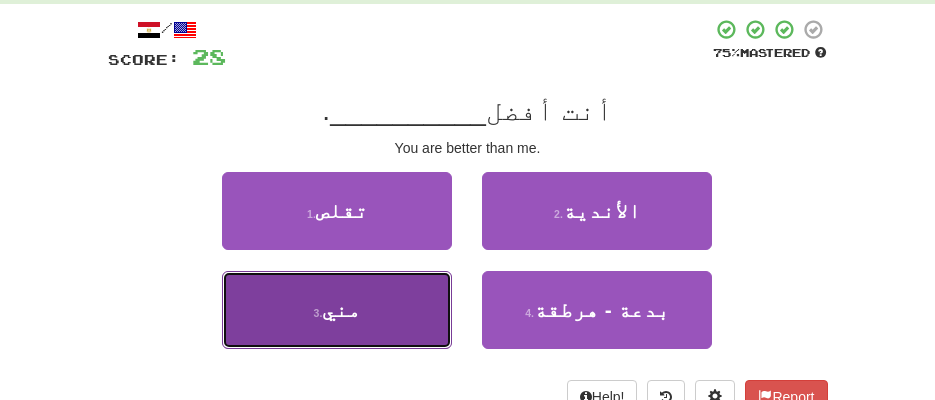 click on "3 .  مني" at bounding box center [337, 310] 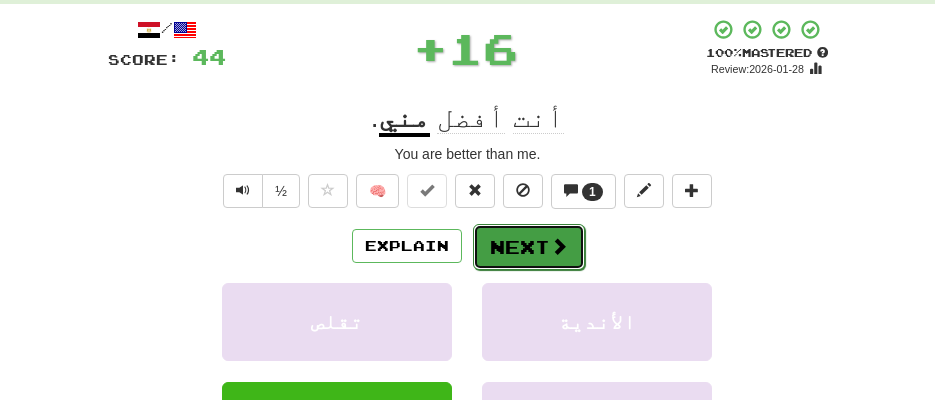 click on "Next" at bounding box center (529, 247) 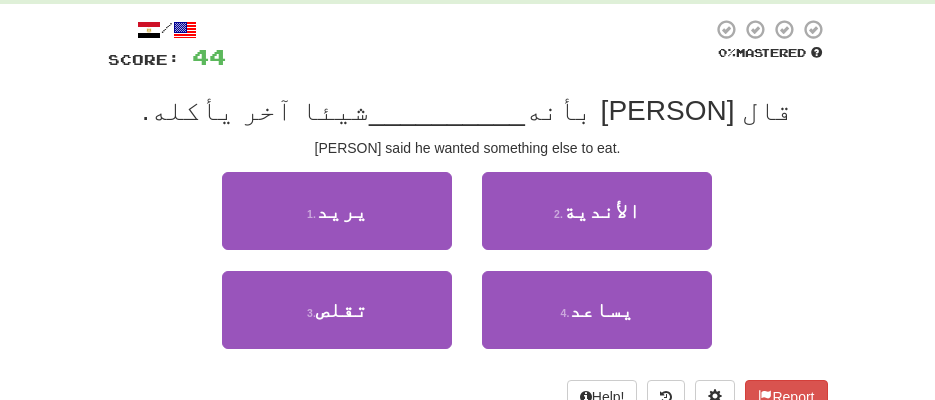 click on "1 .  يريد 2 .  الأندية" at bounding box center (468, 221) 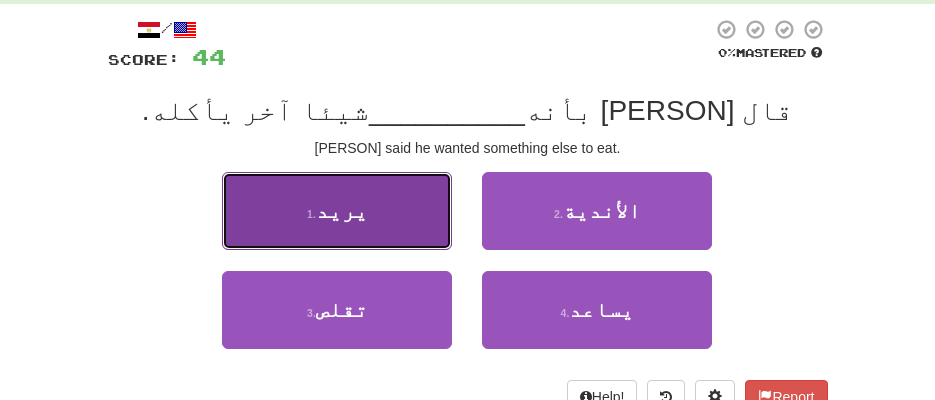 click on "1 .  يريد" at bounding box center [337, 211] 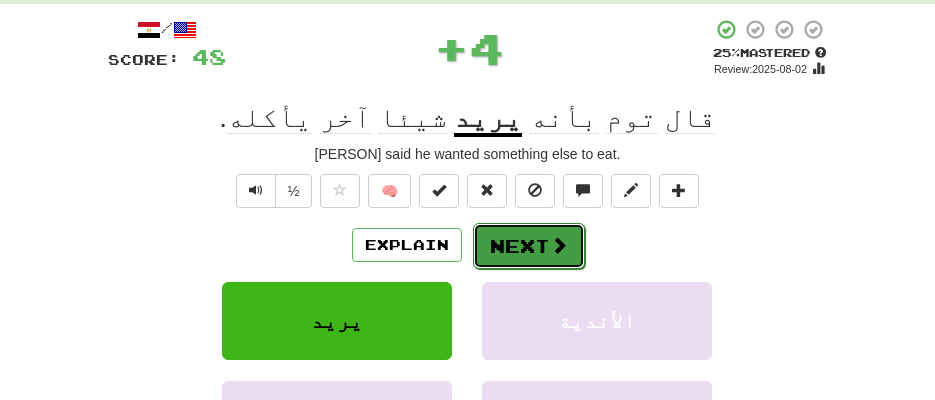 click at bounding box center (559, 245) 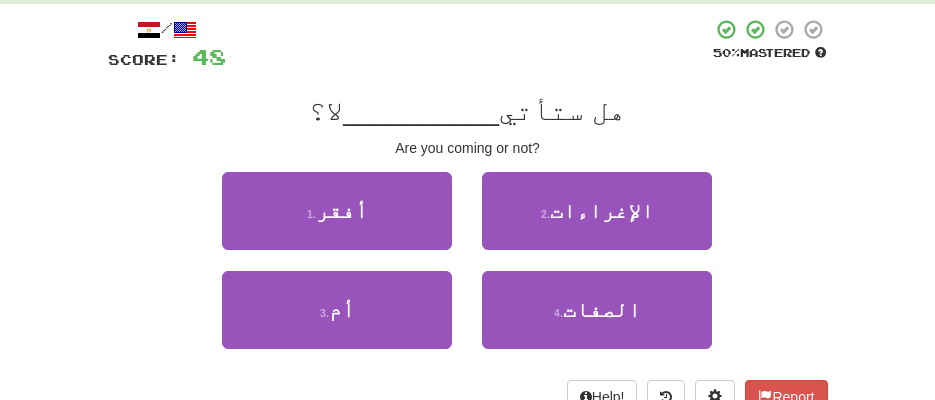 click on "1 .  أفقر 2 .  الإغراءات" at bounding box center [468, 221] 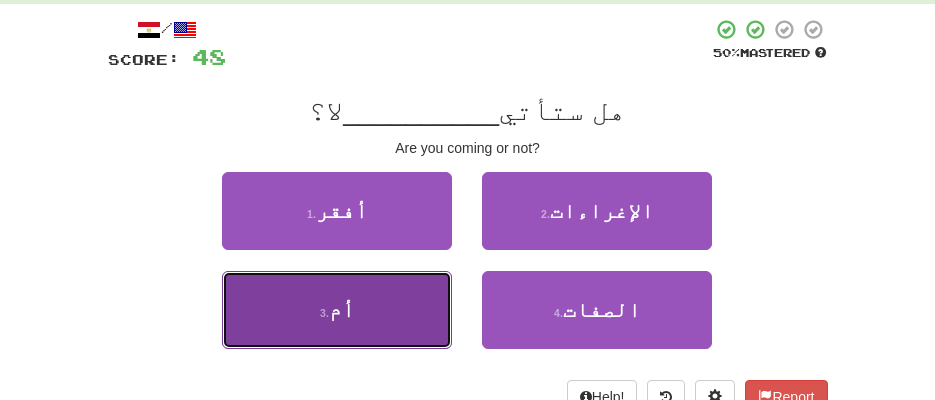 click on "3 .  أم" at bounding box center [337, 310] 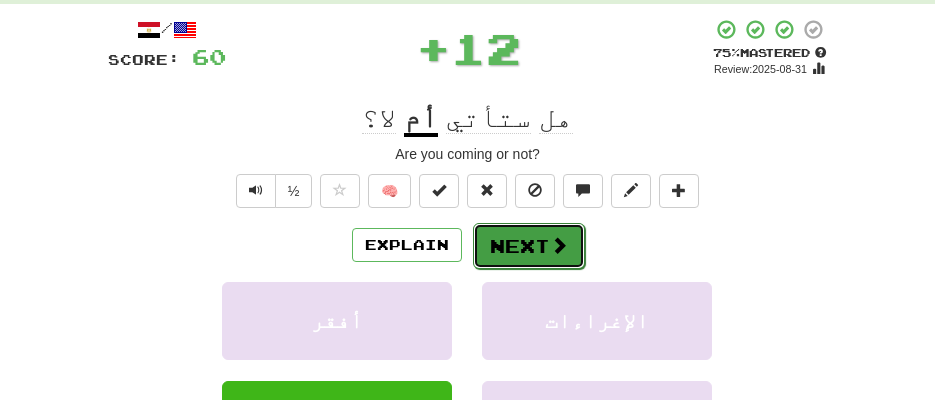 click on "Next" at bounding box center [529, 246] 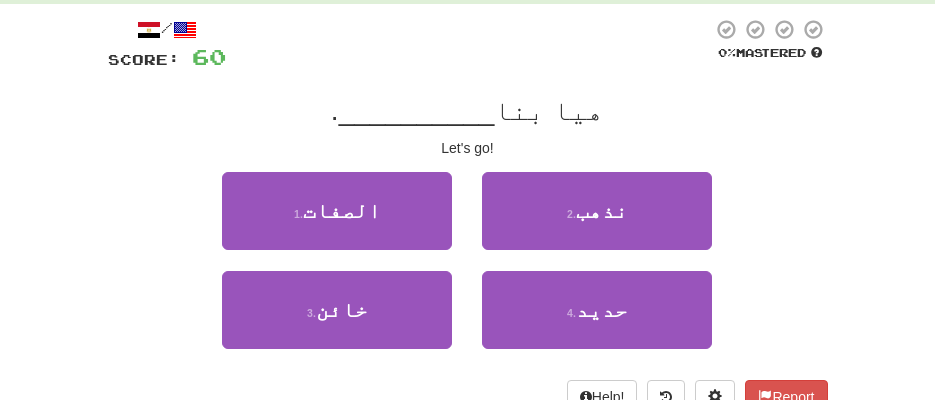 click on "1 .  الصفات 2 .  نذهب" at bounding box center (468, 221) 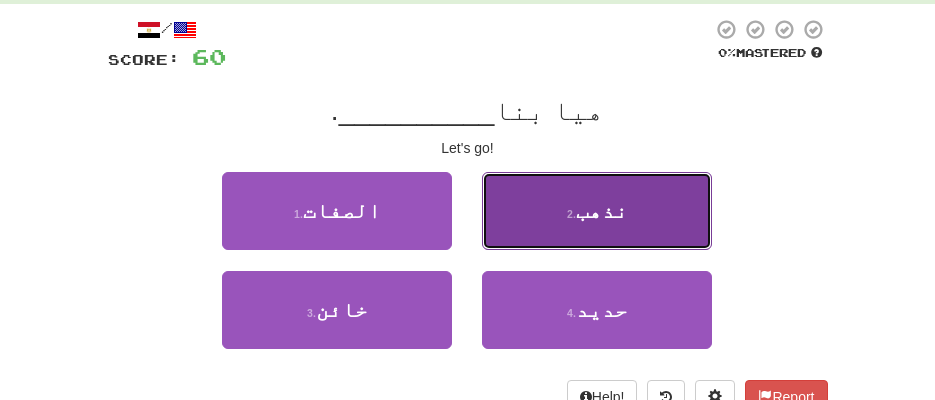 click on "2 .  نذهب" at bounding box center (597, 211) 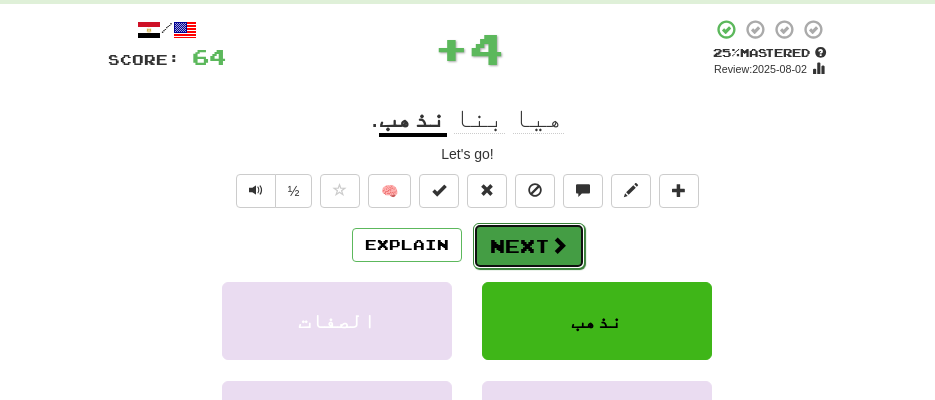click on "Next" at bounding box center (529, 246) 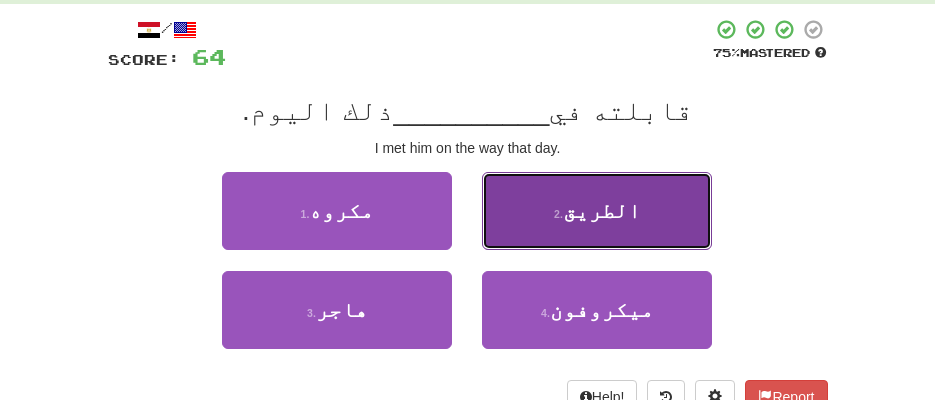 click on "2 .  الطريق" at bounding box center (597, 211) 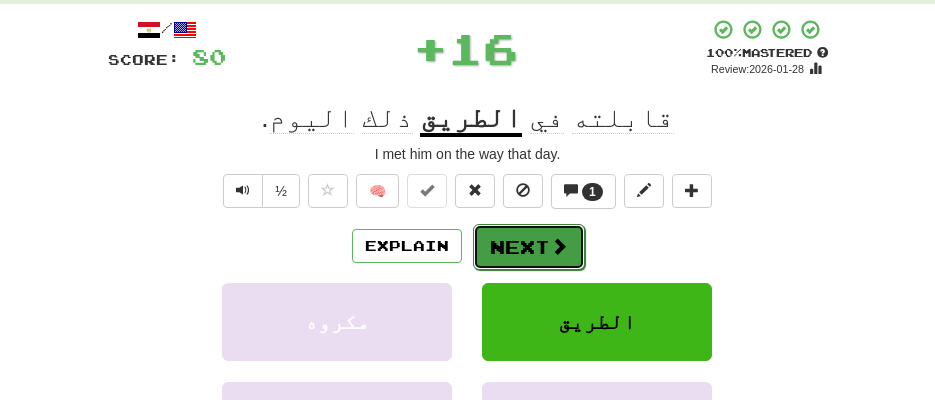 click on "Next" at bounding box center [529, 247] 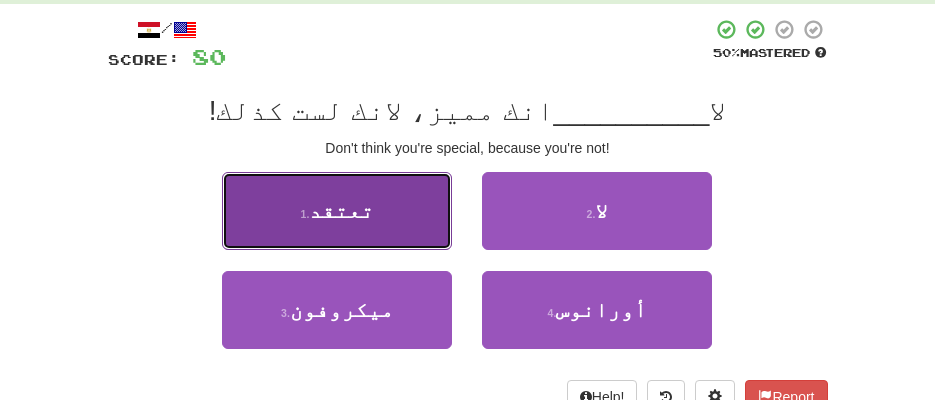 click on "1 .  تعتقد" at bounding box center [337, 211] 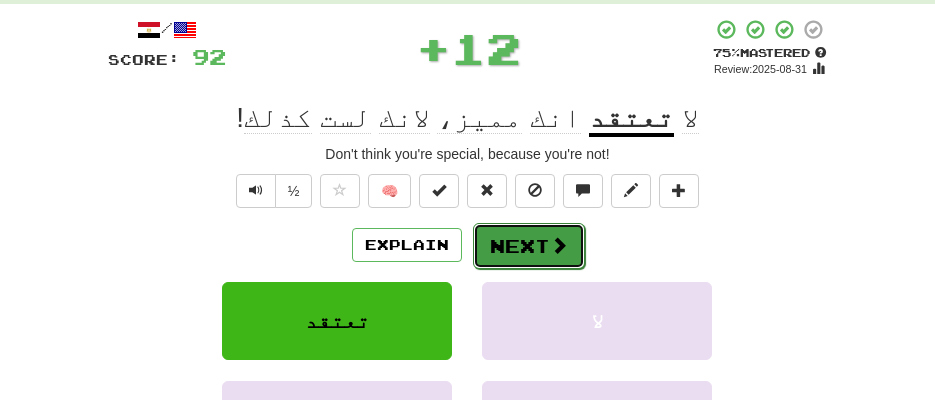 click on "Next" at bounding box center (529, 246) 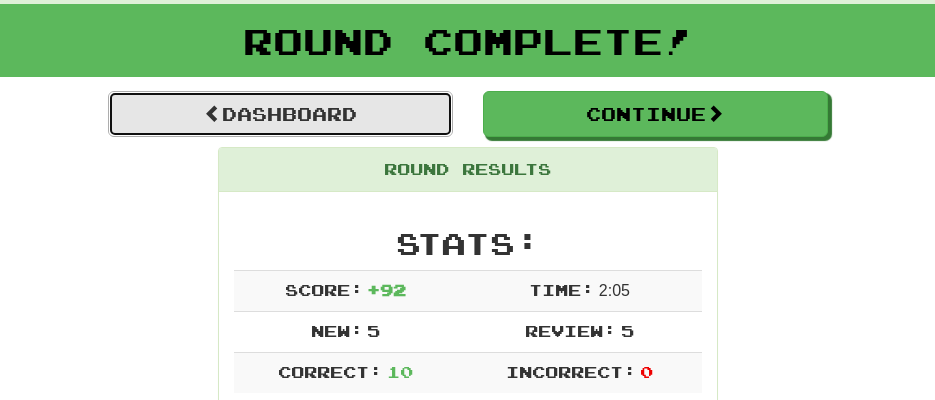 click on "Dashboard" at bounding box center (280, 114) 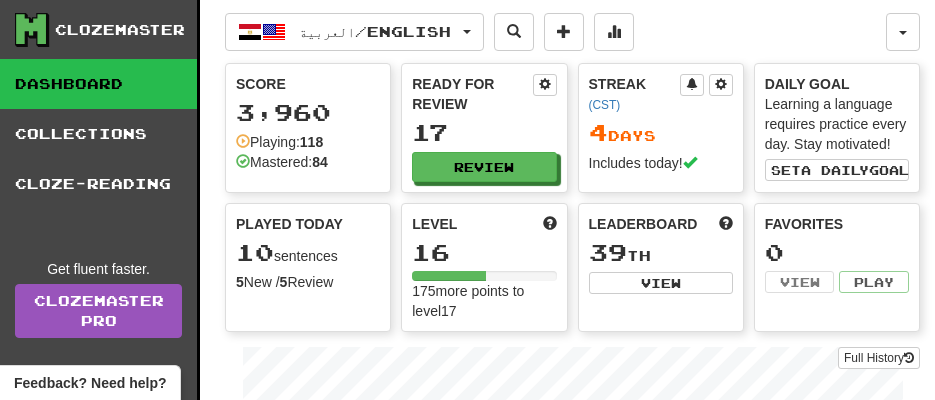 scroll, scrollTop: 0, scrollLeft: 0, axis: both 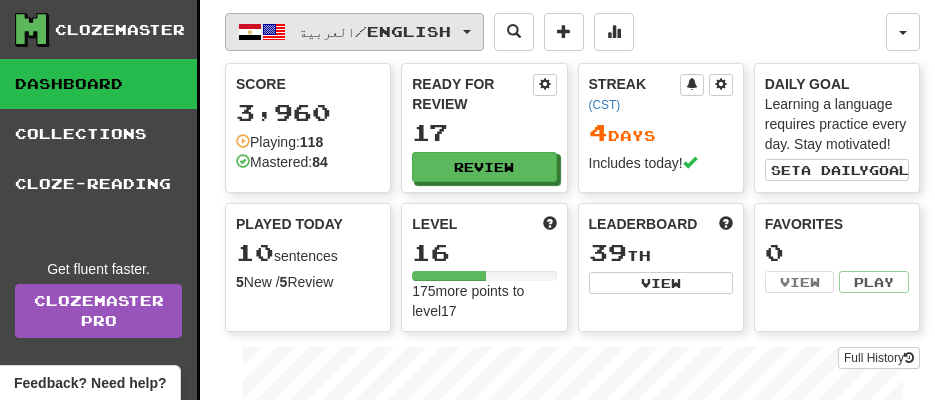 click on "العربية  /  English" at bounding box center (375, 31) 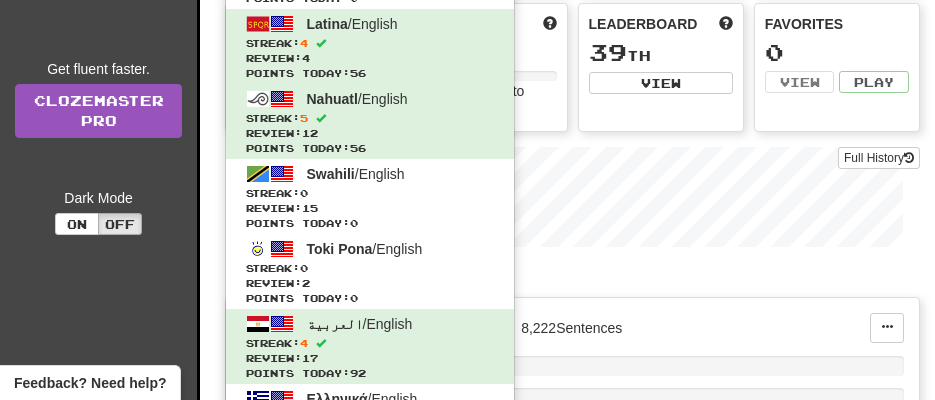 scroll, scrollTop: 0, scrollLeft: 0, axis: both 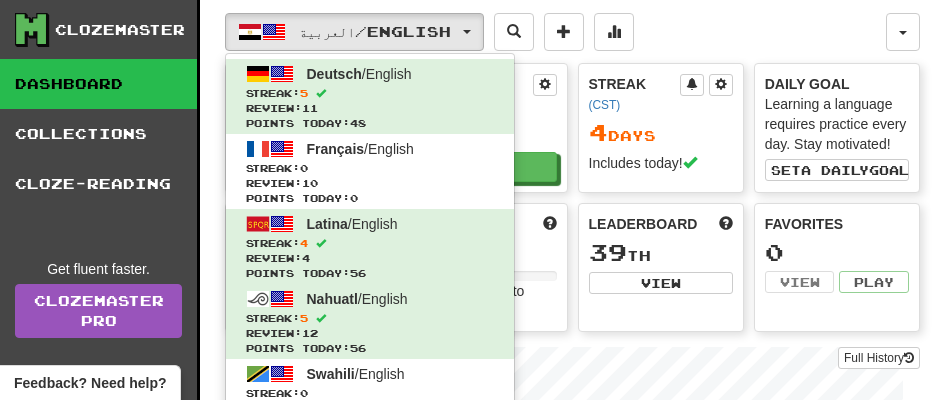 click on "العربية  /  English Deutsch  /  English Streak:  [NUMBER]   Review:  [NUMBER] Points today:  [NUMBER] Français  /  English Streak:  [NUMBER]   Review:  [NUMBER] Points today:  [NUMBER] Latina  /  English Streak:  [NUMBER]   Review:  [NUMBER] Points today:  [NUMBER] Nahuatl  /  English Streak:  [NUMBER]   Review:  [NUMBER] Points today:  [NUMBER] Swahili  /  English Streak:  [NUMBER]   Review:  [NUMBER] Points today:  [NUMBER] Toki Pona  /  English Streak:  [NUMBER]   Review:  [NUMBER] Points today:  [NUMBER] العربية  /  English Streak:  [NUMBER]   Review:  [NUMBER] Points today:  [NUMBER] Ελληνικά  /  English Streak:  [NUMBER]   Review:  [NUMBER] Points today:  [NUMBER] हिन्दी  /  English Streak:  [NUMBER]   Review:  [NUMBER] Points today:  [NUMBER] 日本語  /  English Streak:  [NUMBER]   Review:  [NUMBER] Points today:  [NUMBER]  Language Pairing" at bounding box center [555, 32] 